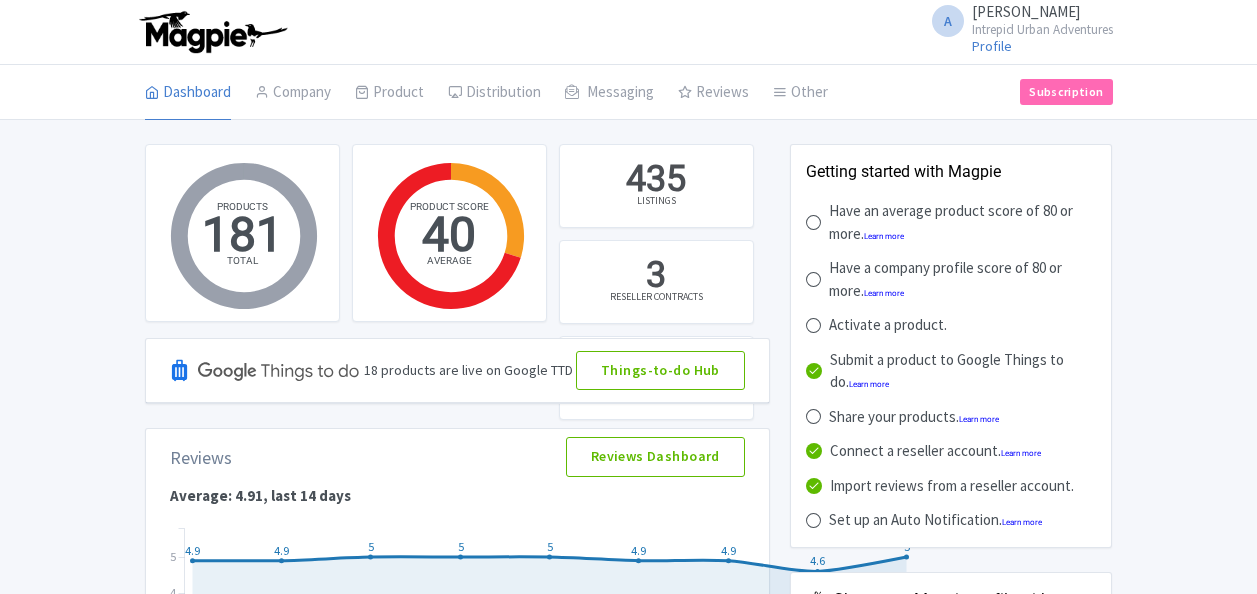 scroll, scrollTop: 0, scrollLeft: 0, axis: both 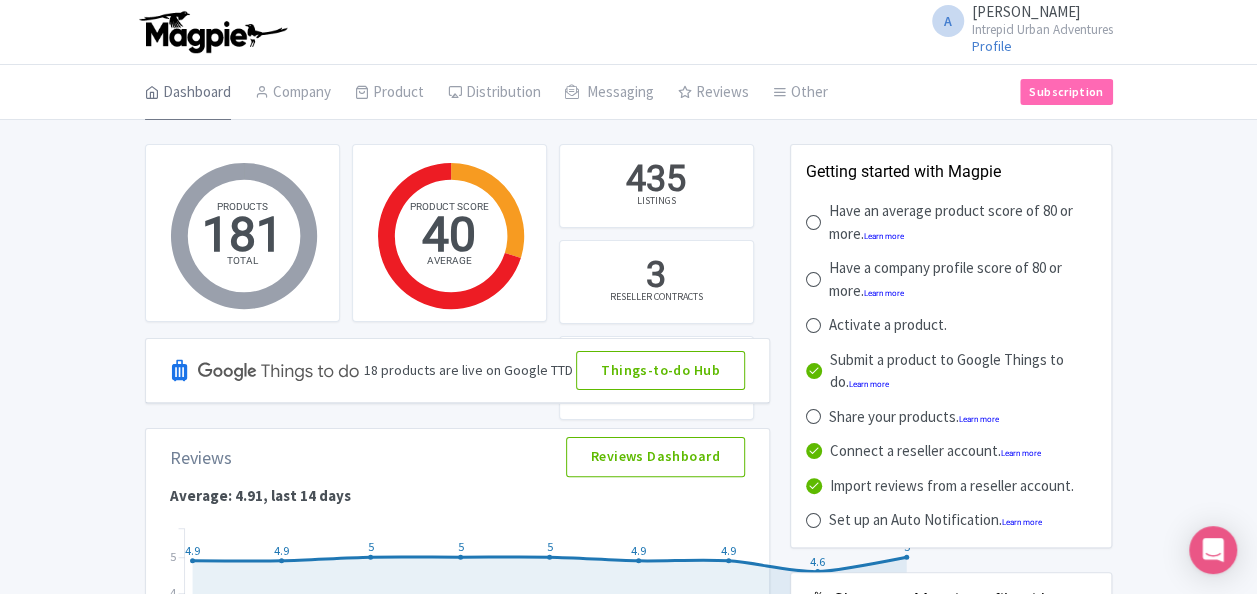 click on "Dashboard" at bounding box center (188, 93) 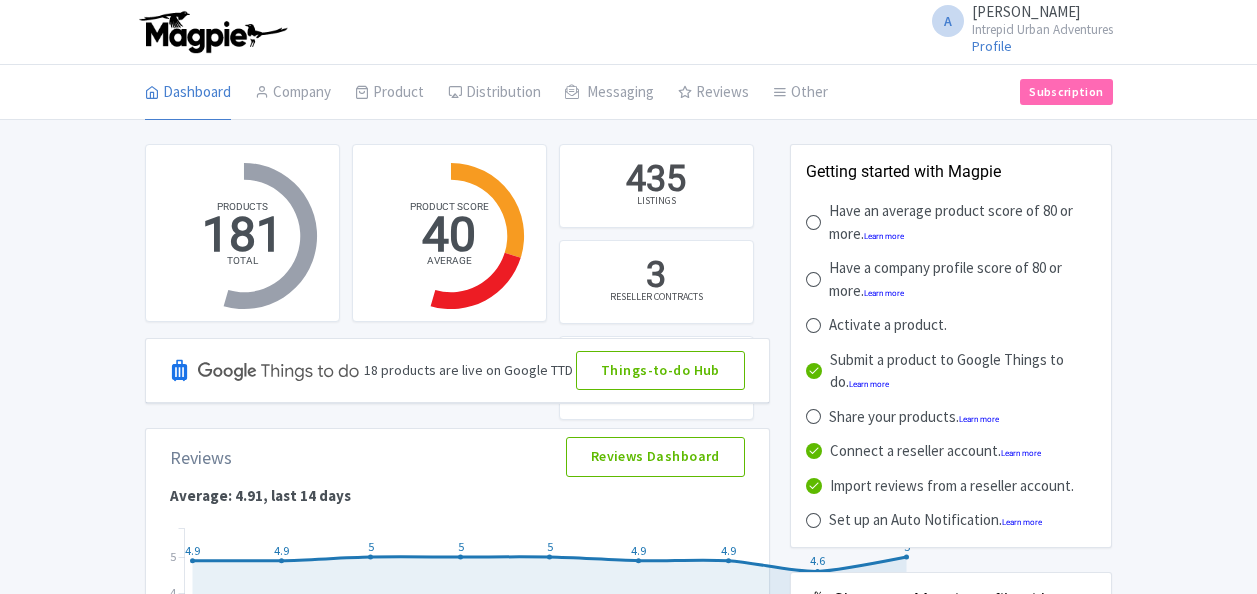 scroll, scrollTop: 0, scrollLeft: 0, axis: both 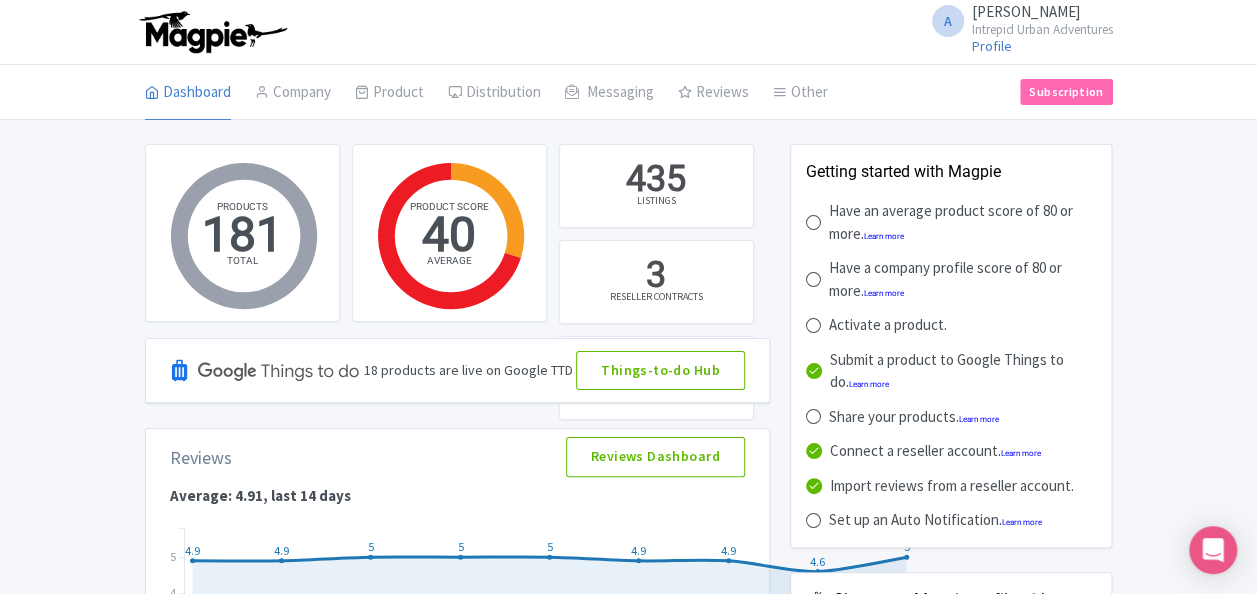 click on "Intrepid Urban Adventures" at bounding box center [1042, 29] 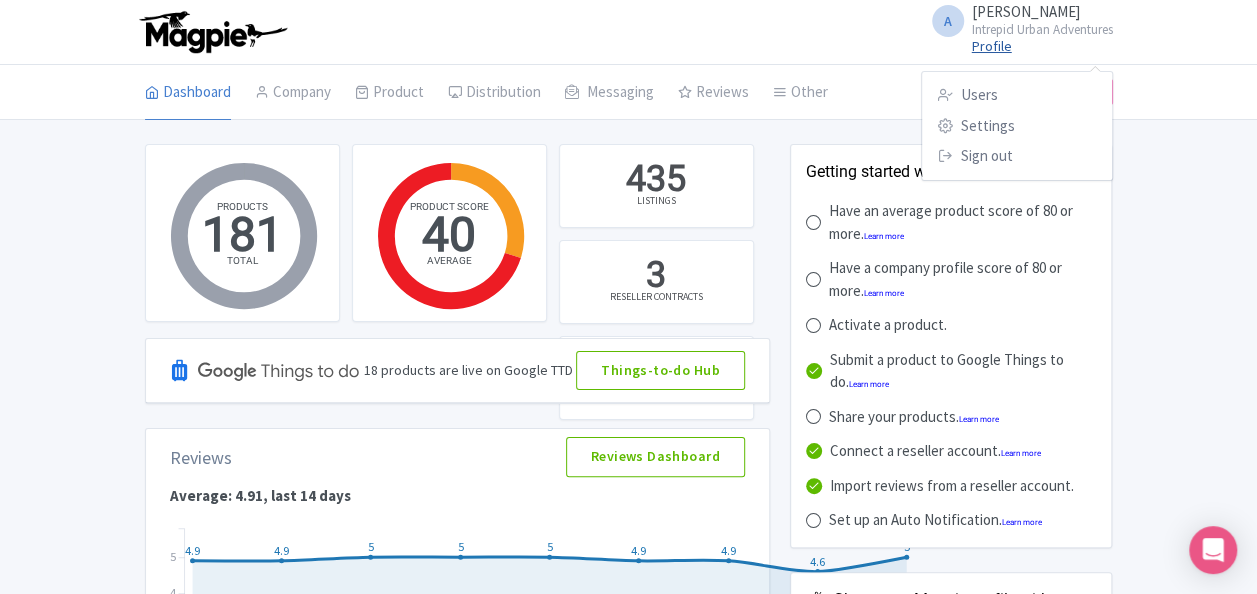 click on "Profile" at bounding box center [992, 46] 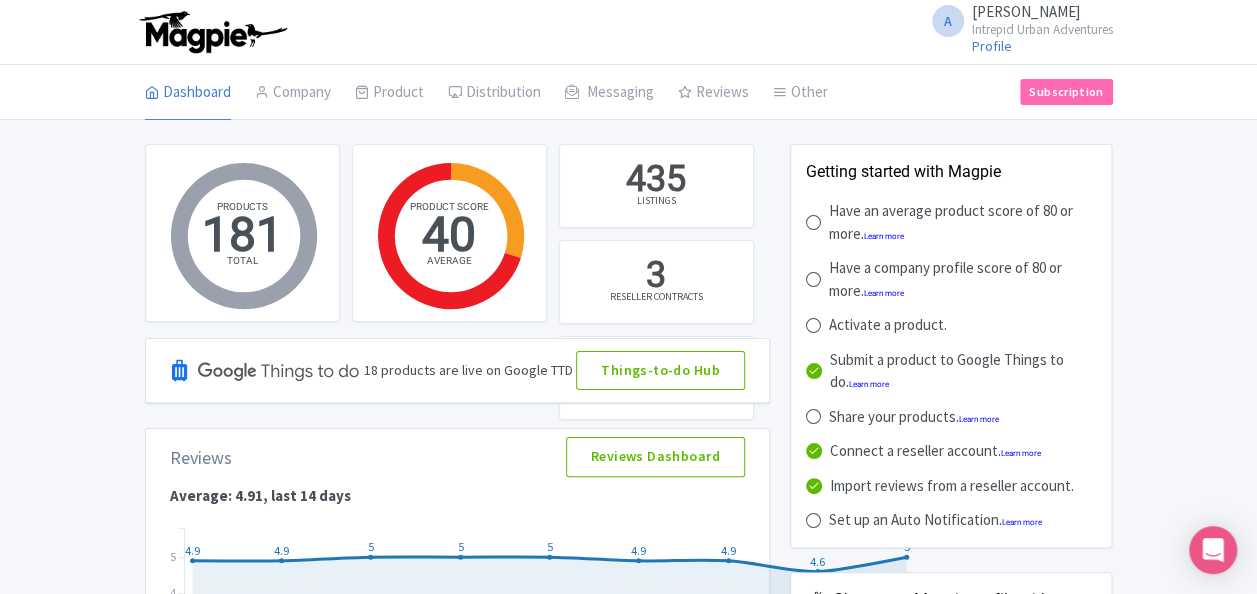 click on "[PERSON_NAME]" at bounding box center (1026, 11) 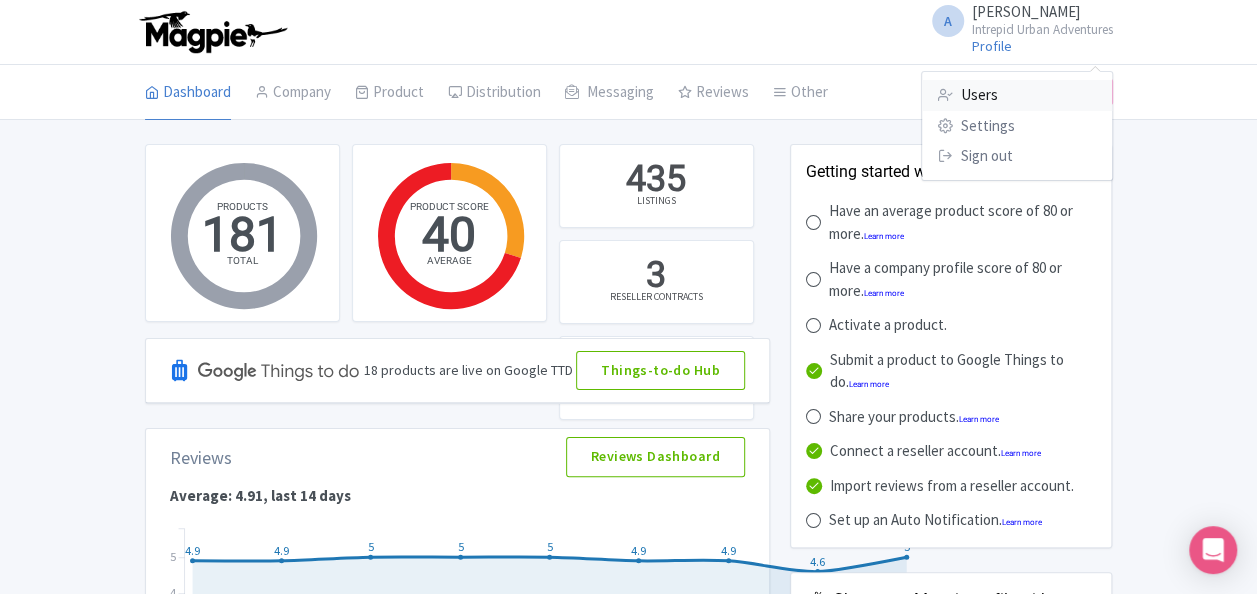 click on "Users" at bounding box center [1017, 95] 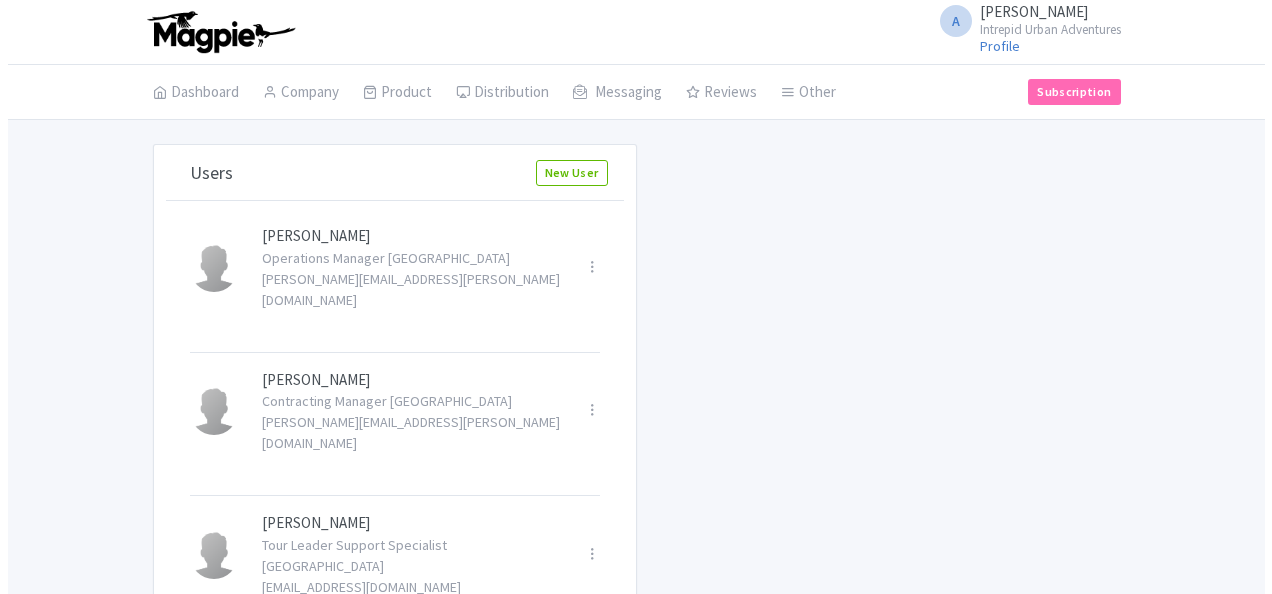 scroll, scrollTop: 0, scrollLeft: 0, axis: both 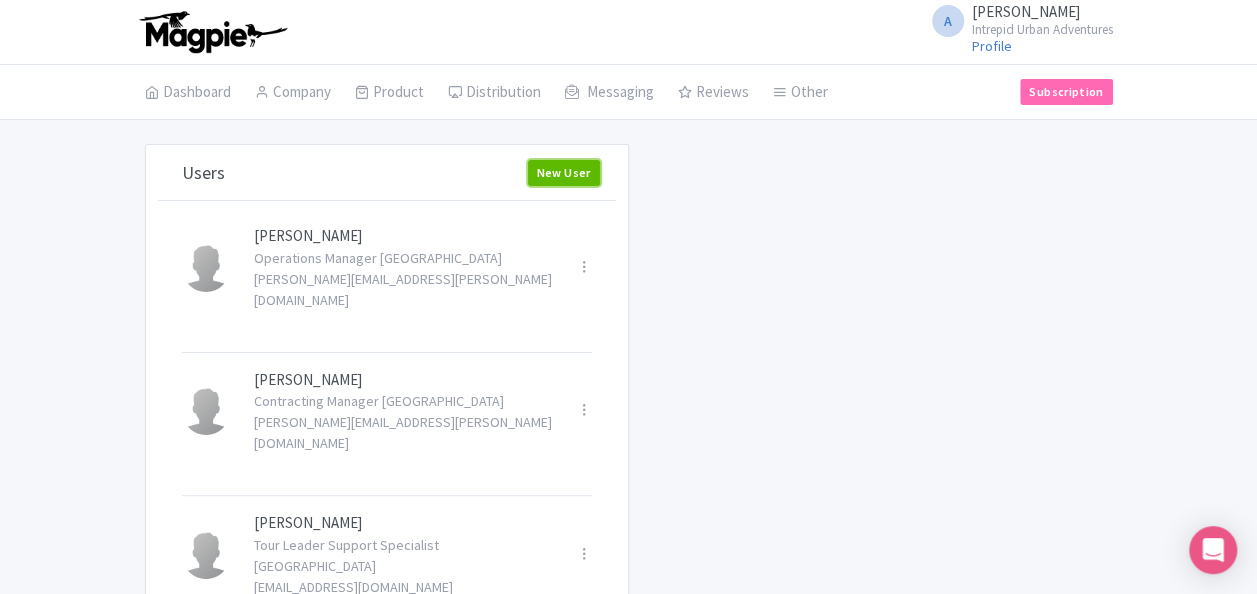 click on "New User" at bounding box center [564, 173] 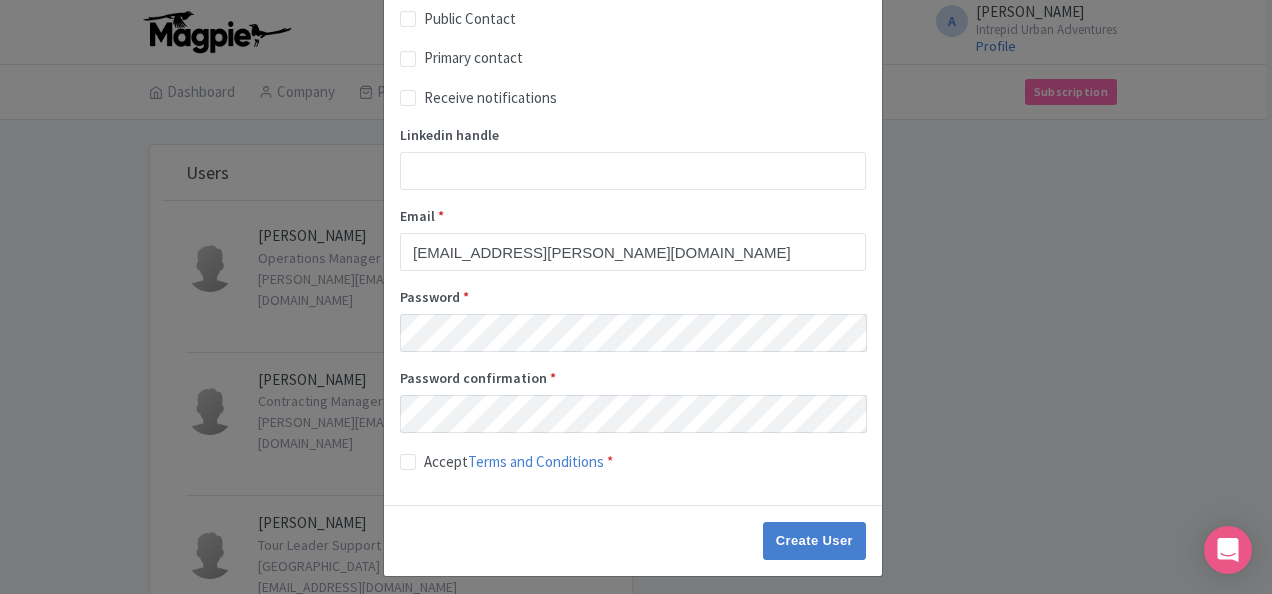 scroll, scrollTop: 0, scrollLeft: 0, axis: both 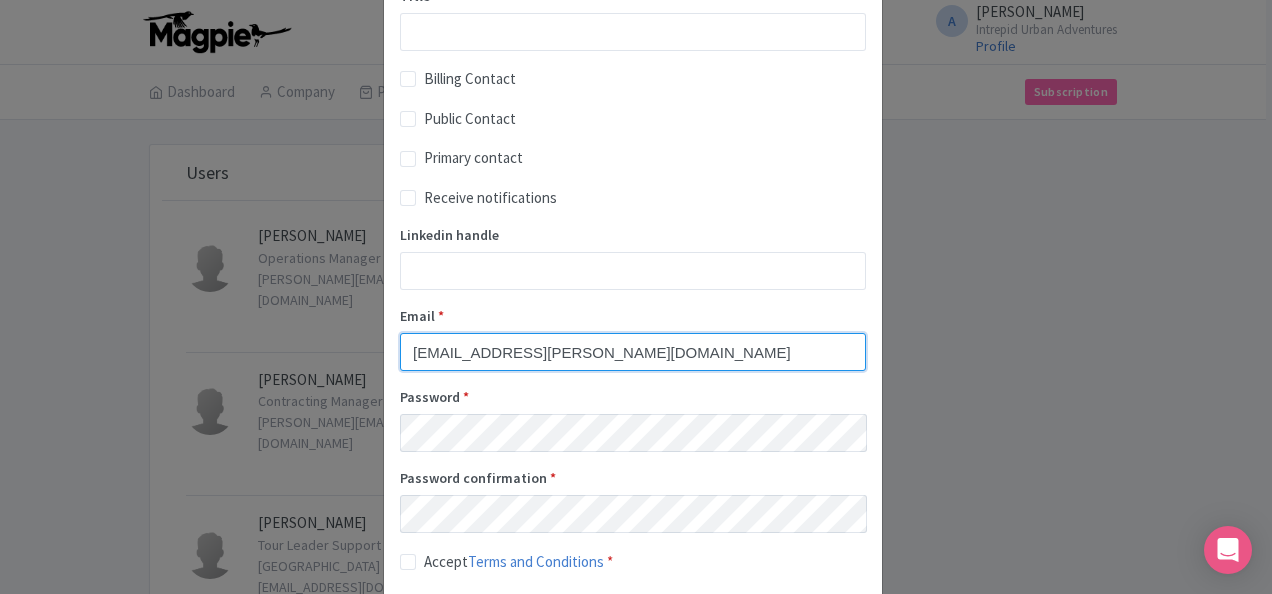 click on "[EMAIL_ADDRESS][PERSON_NAME][DOMAIN_NAME]" at bounding box center (633, 352) 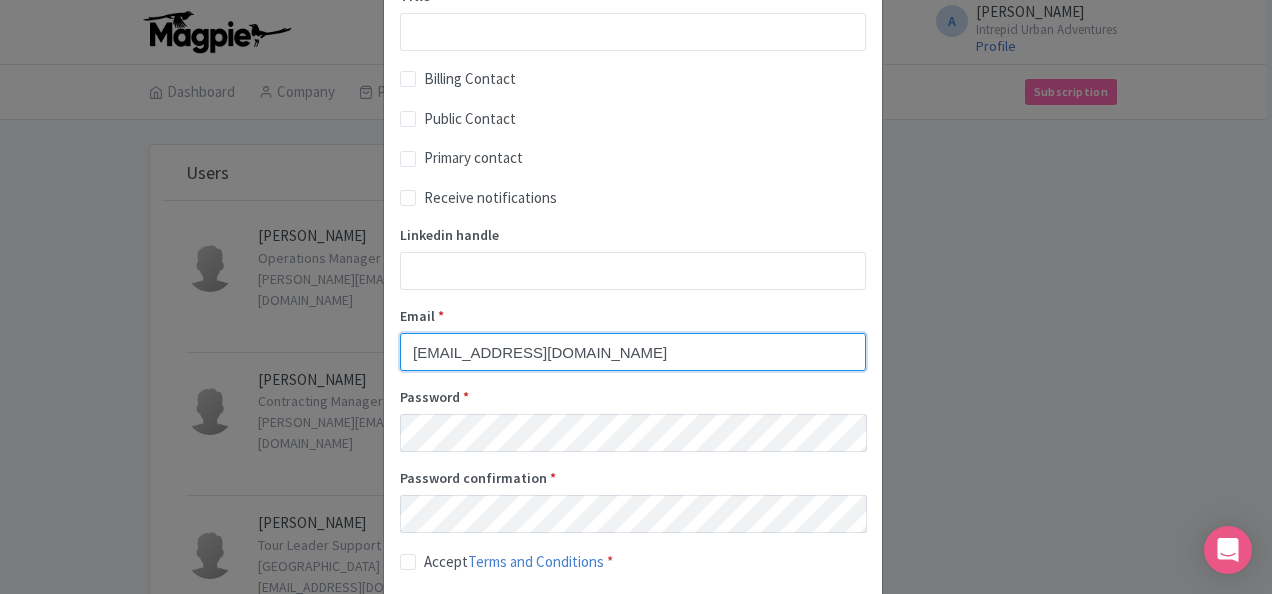 type on "[EMAIL_ADDRESS][DOMAIN_NAME]" 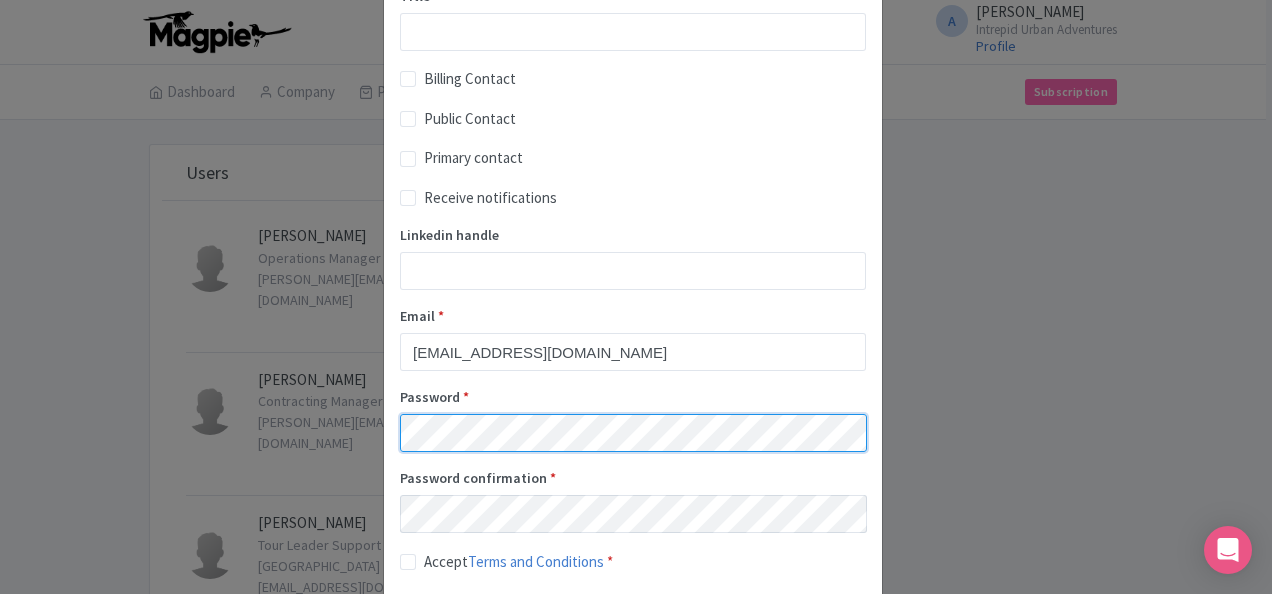click on "Create New User
First name
Last name
Title
Billing Contact
Public Contact
Primary contact
Receive notifications
Linkedin handle
Email   * Kunihiro.Yamamoto@intrepidtravel.com
Password   *
Password confirmation   *
Accept  Terms and Conditions   *
Create User" at bounding box center (636, 297) 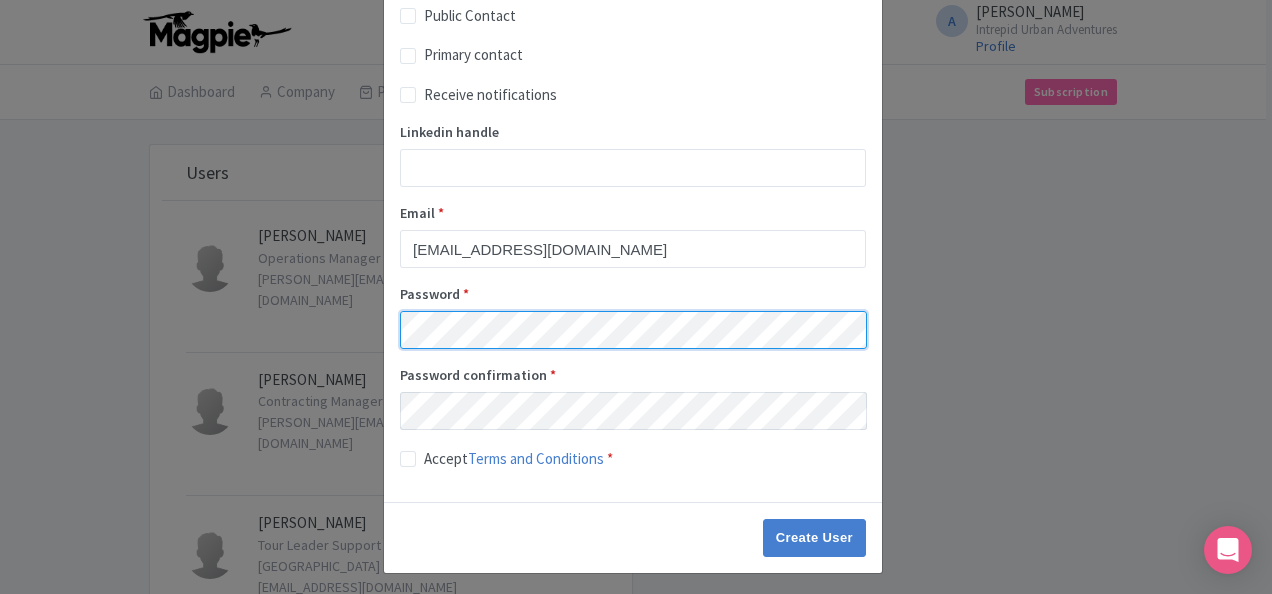 scroll, scrollTop: 309, scrollLeft: 0, axis: vertical 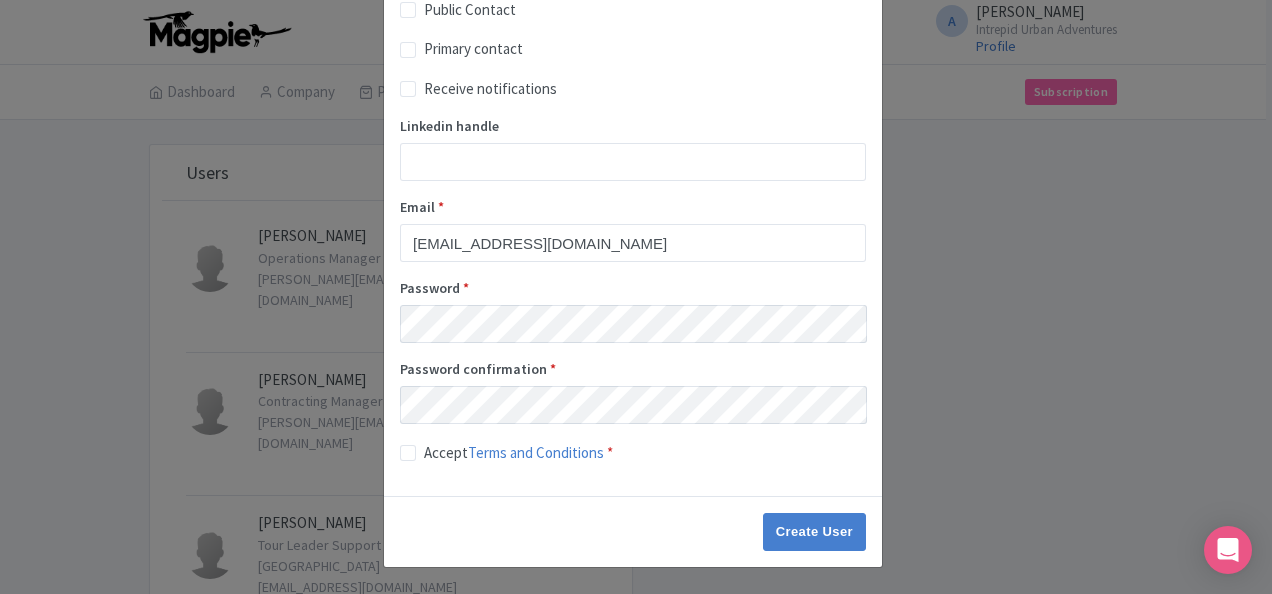 click on "Accept  Terms and Conditions   *" at bounding box center [518, 453] 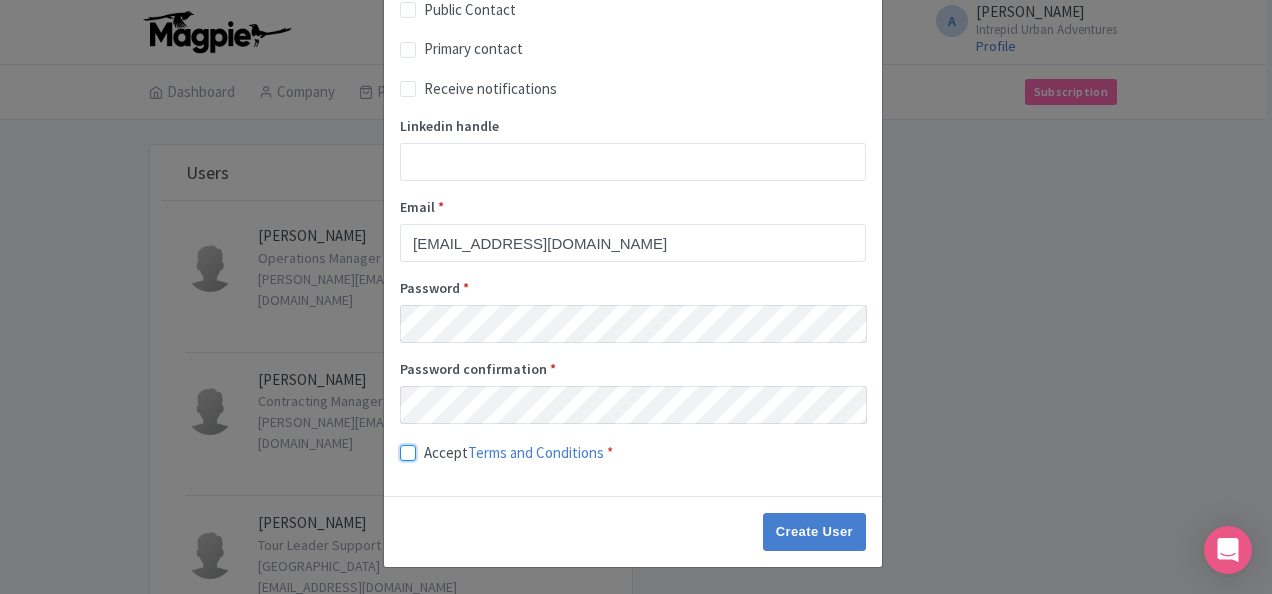 checkbox on "true" 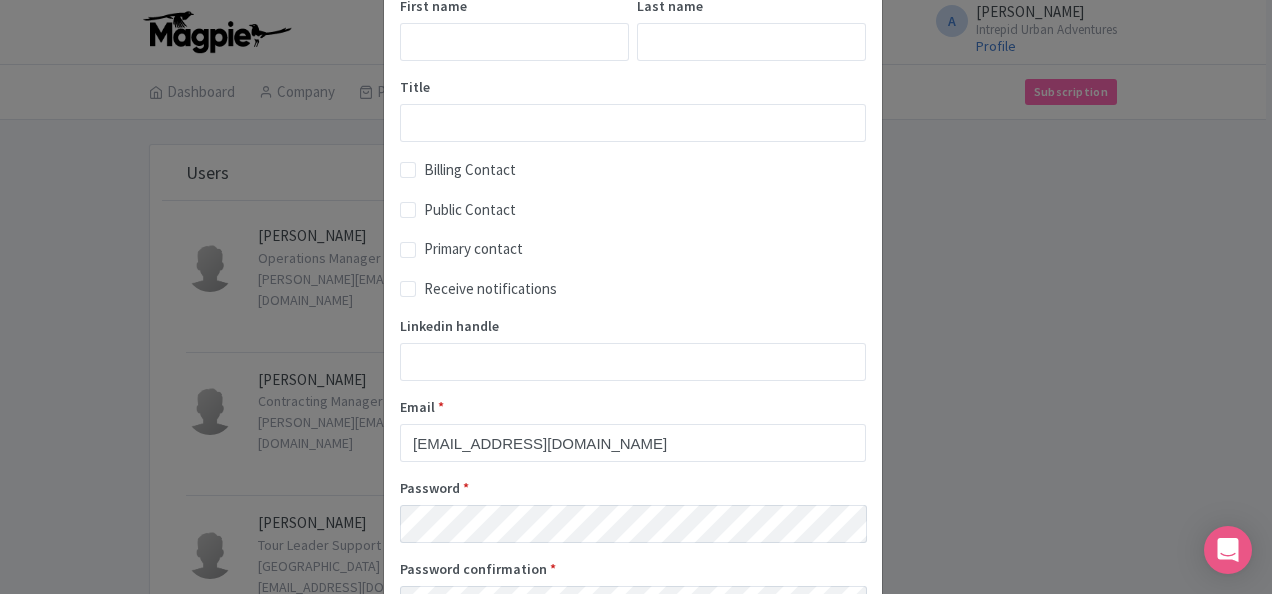 scroll, scrollTop: 9, scrollLeft: 0, axis: vertical 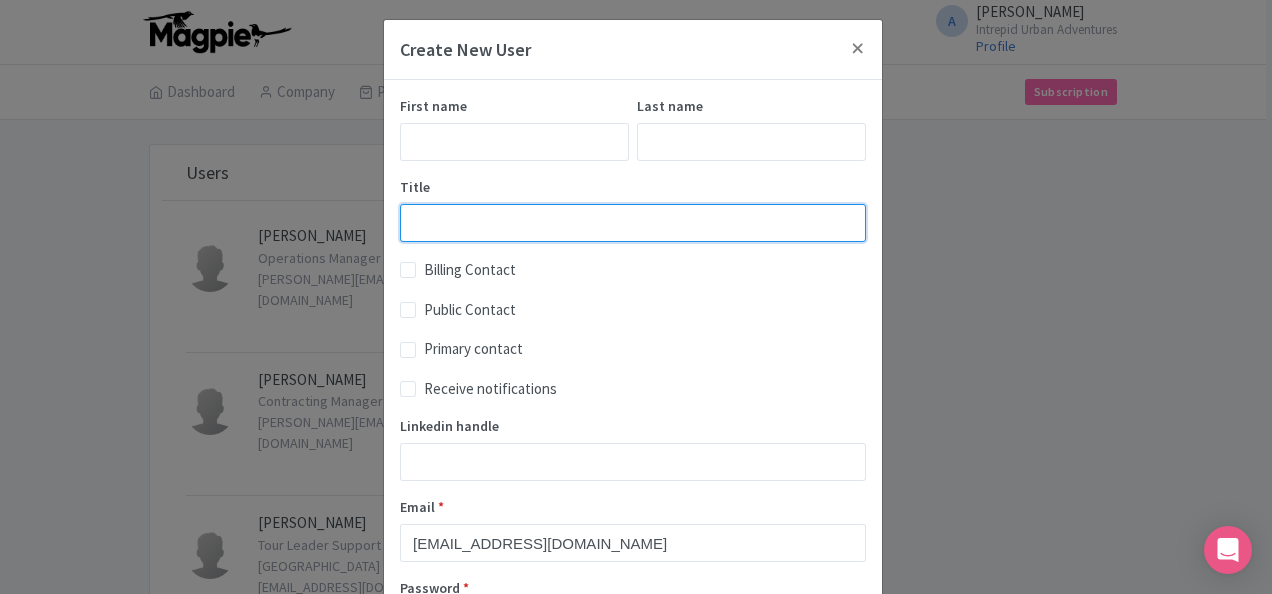 click on "Title" at bounding box center [633, 223] 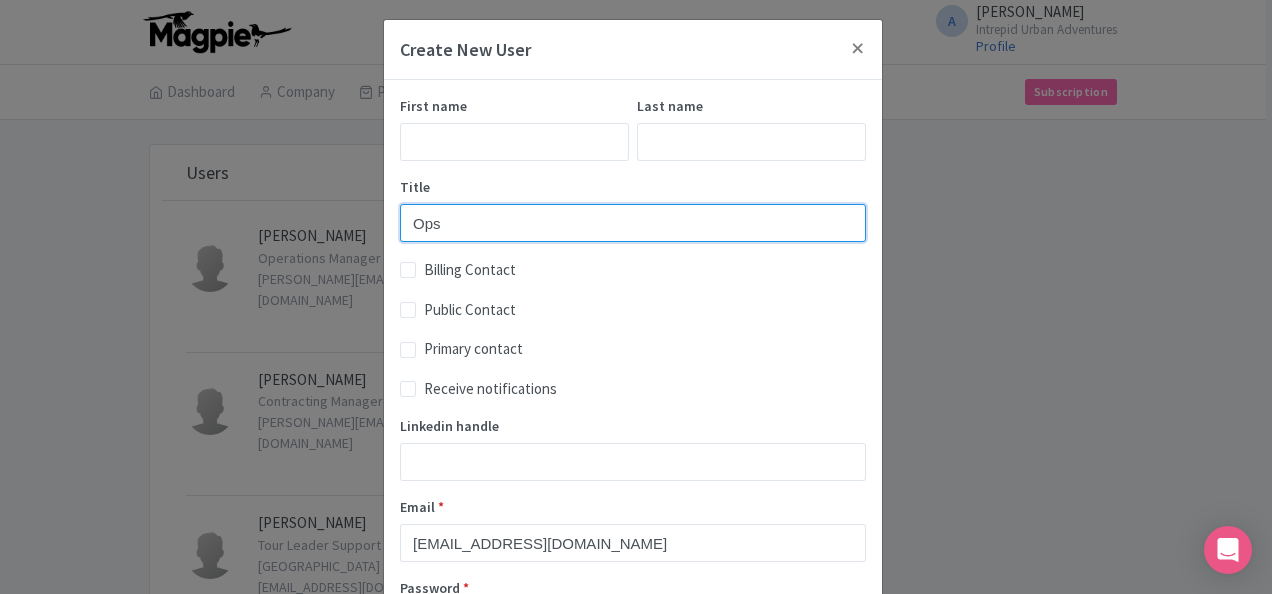 type on "Ops" 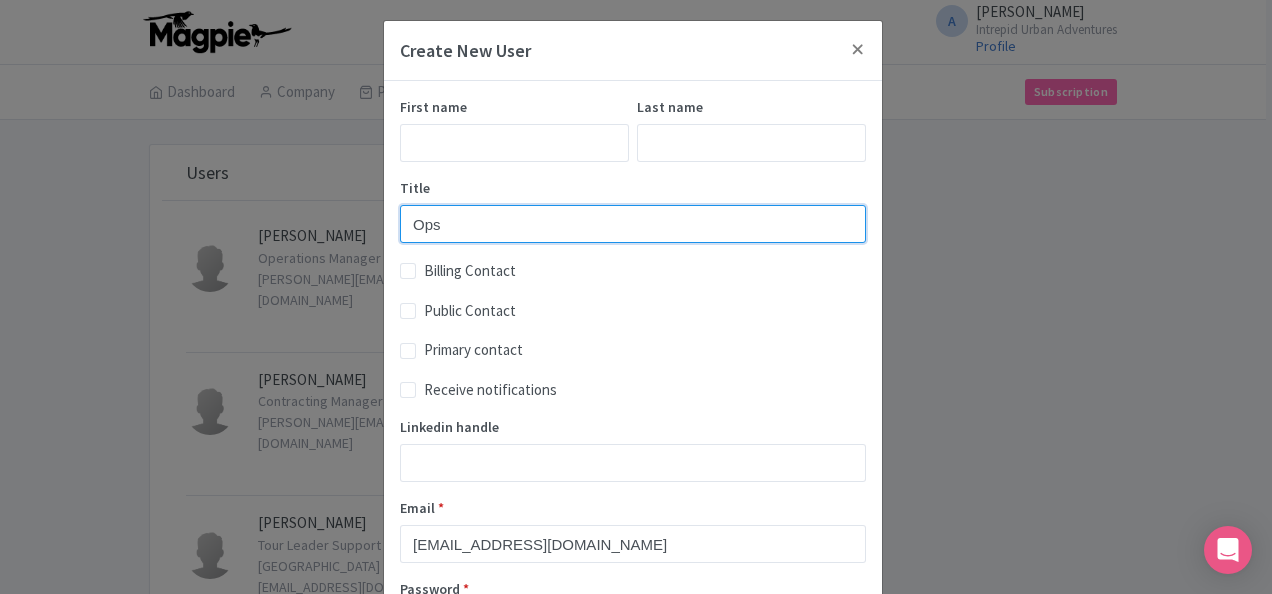 scroll, scrollTop: 0, scrollLeft: 0, axis: both 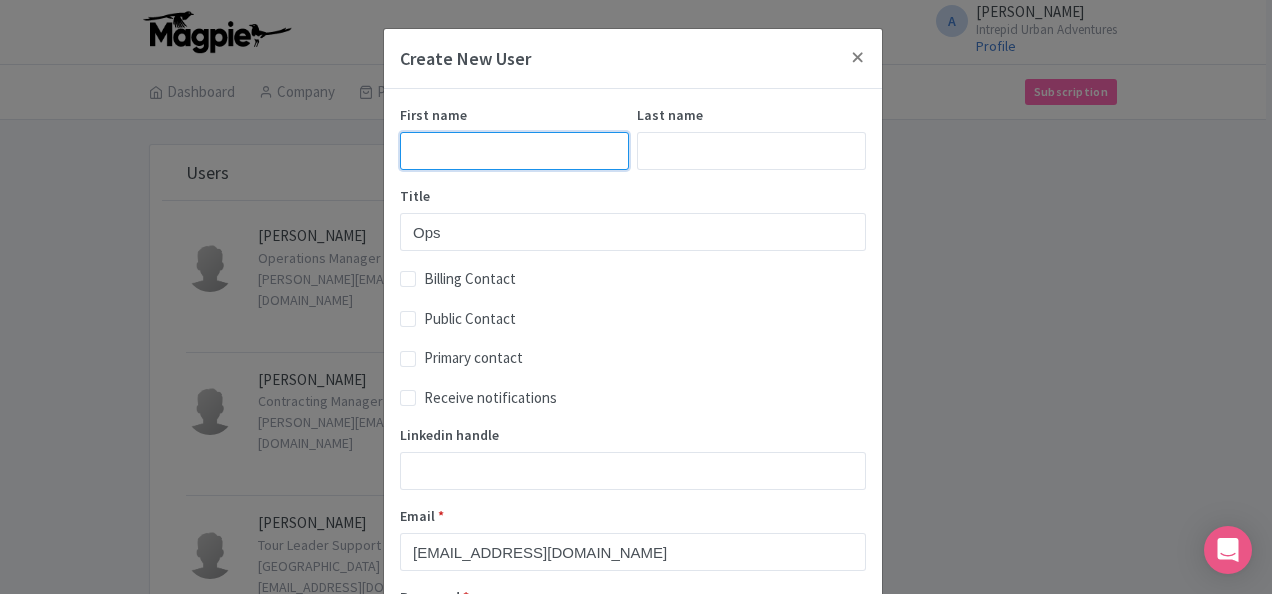 click on "First name" at bounding box center (514, 151) 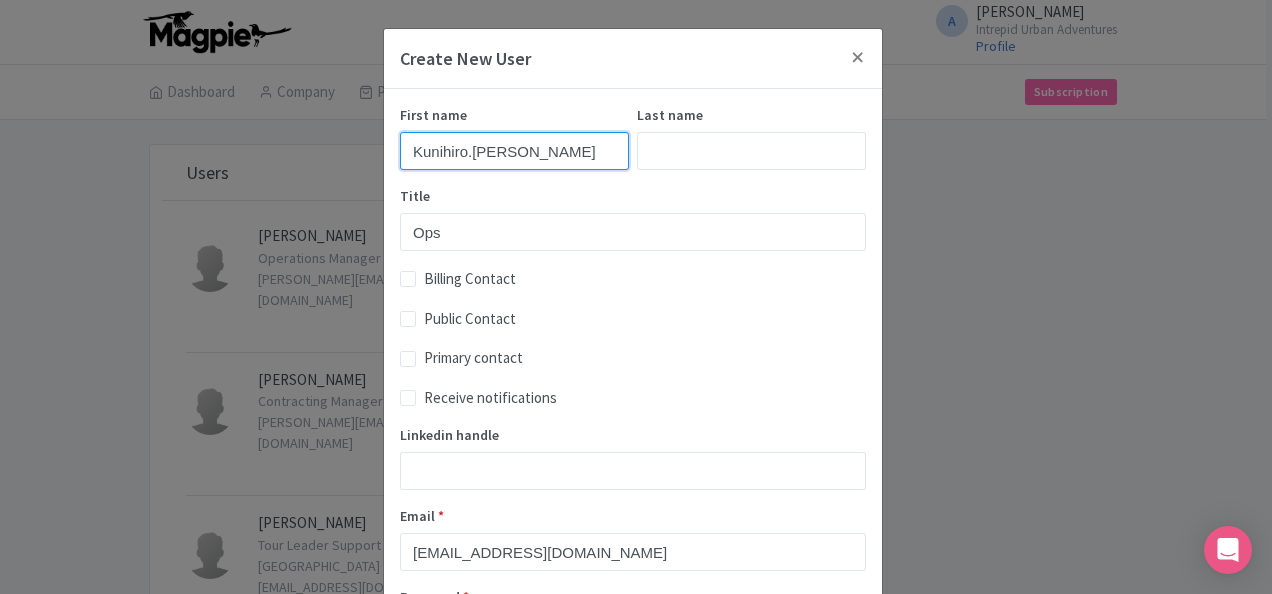 click on "Kunihiro.Yamamoto" at bounding box center (514, 151) 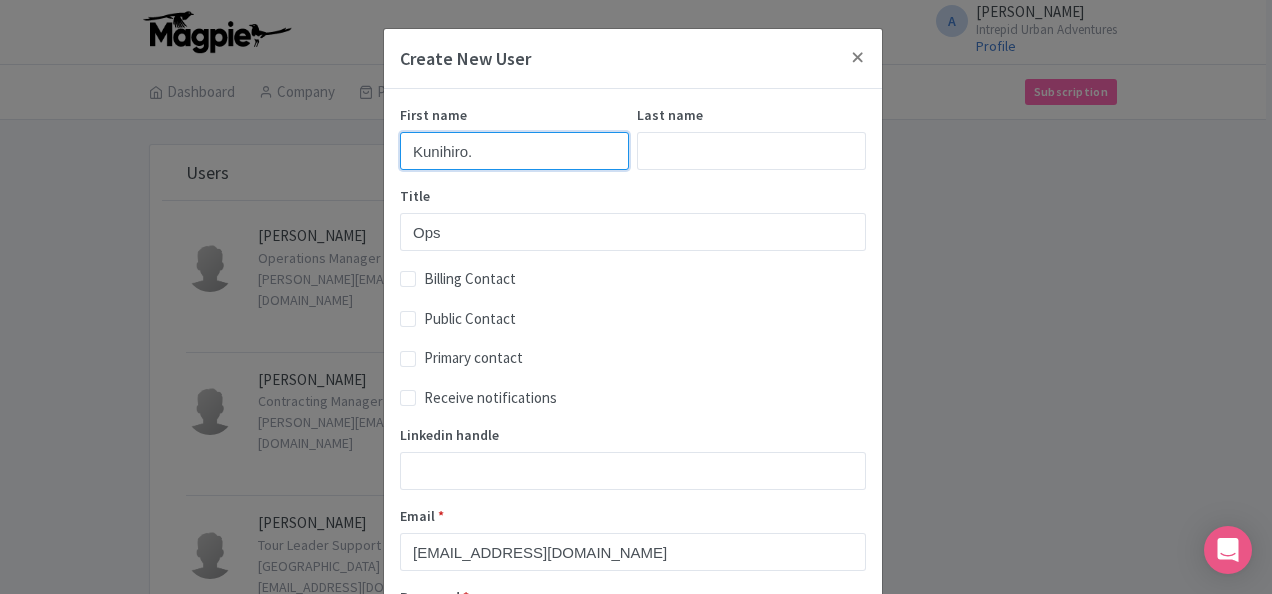 type on "Kunihiro." 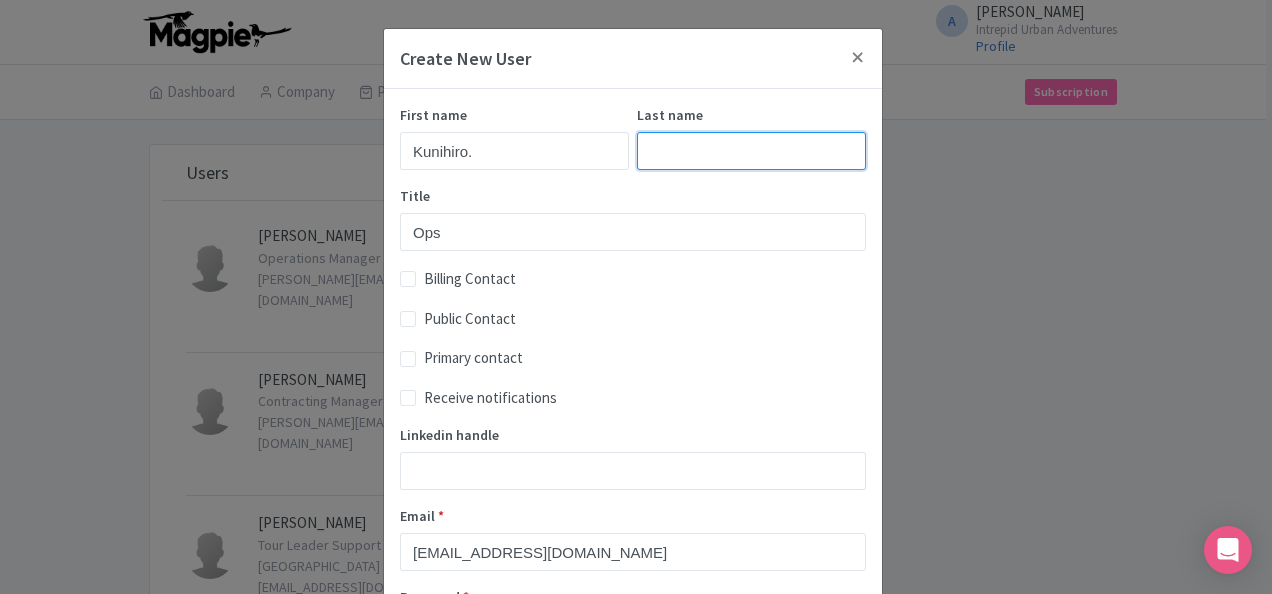 click on "Last name" at bounding box center (751, 151) 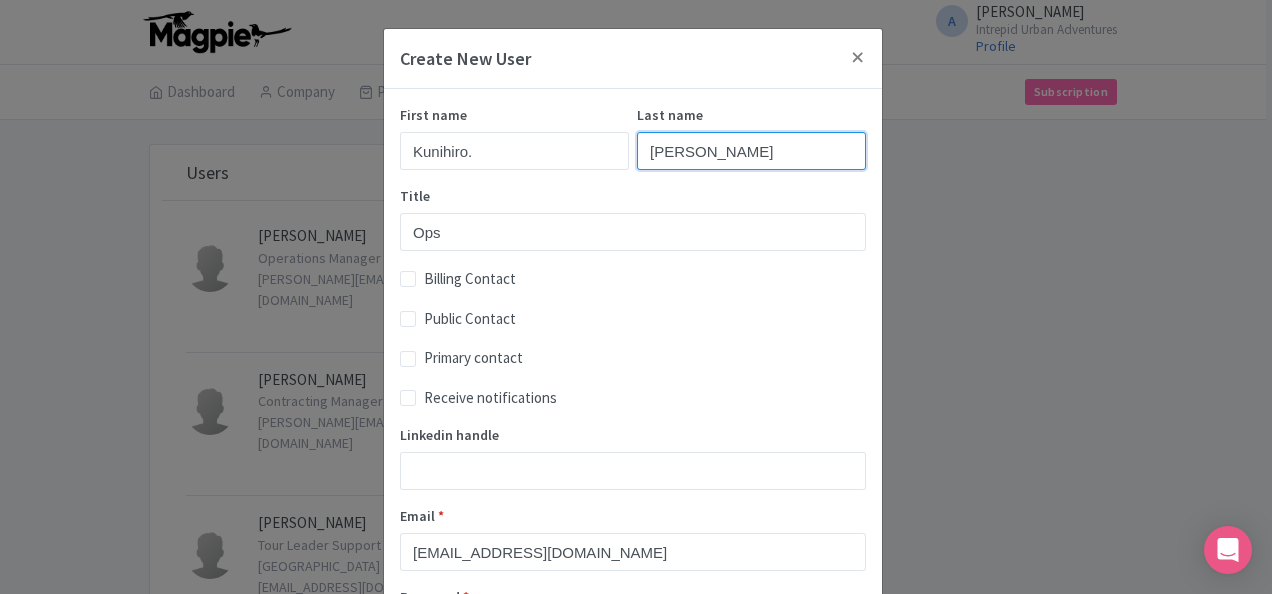 type on "Yamamoto" 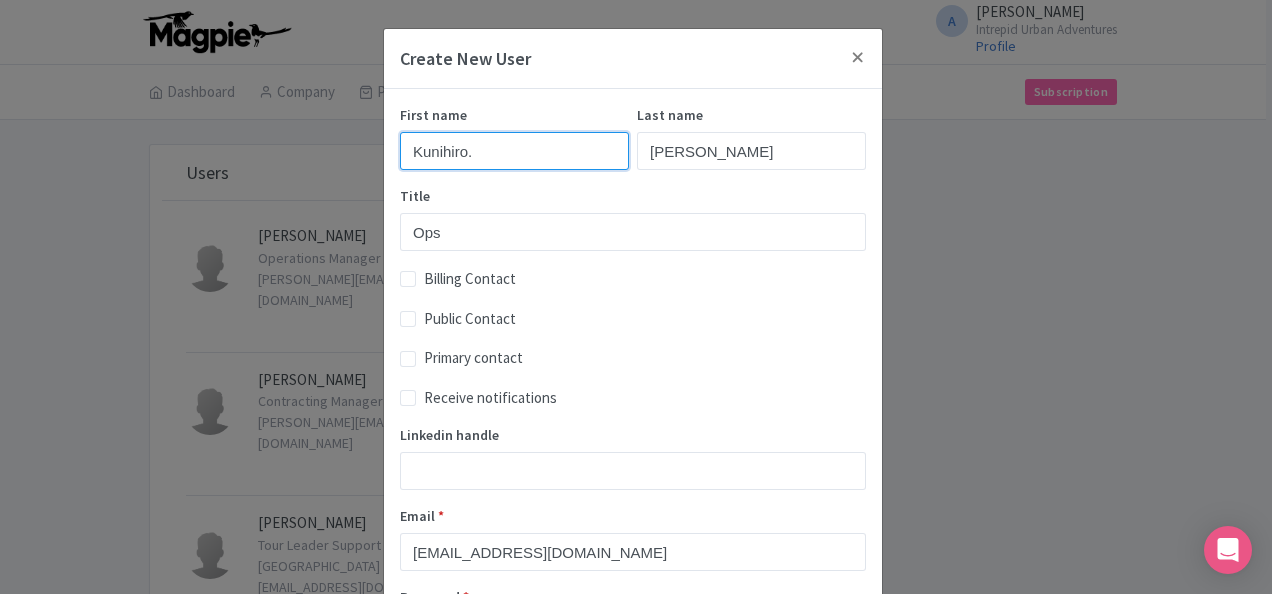 click on "Kunihiro." at bounding box center [514, 151] 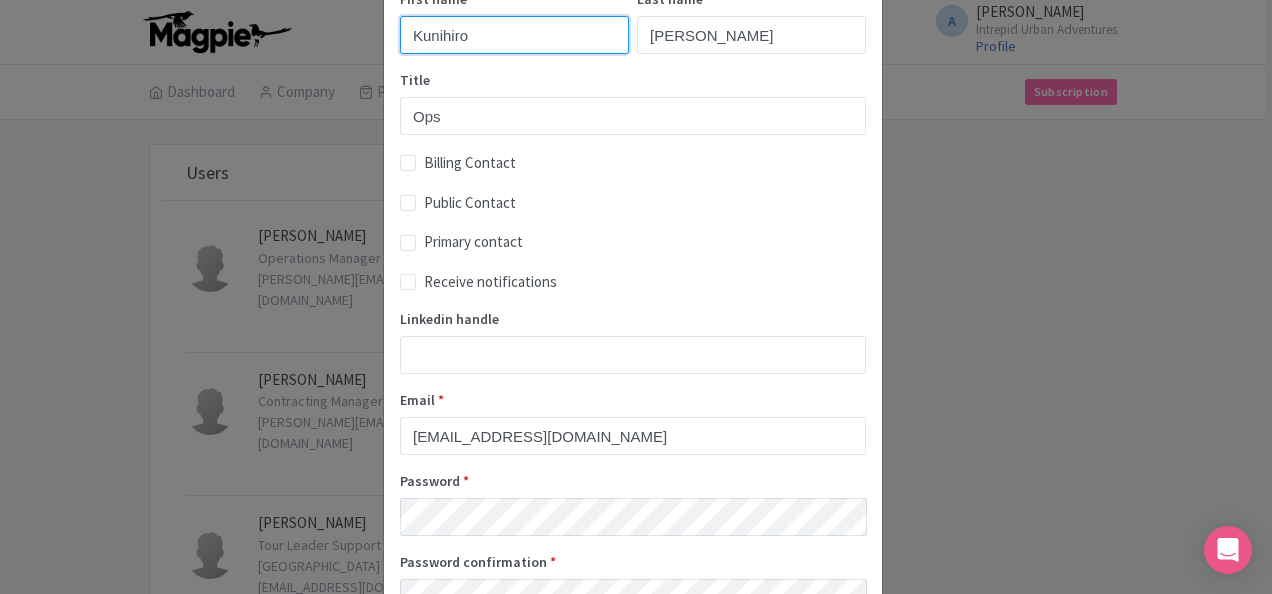 scroll, scrollTop: 309, scrollLeft: 0, axis: vertical 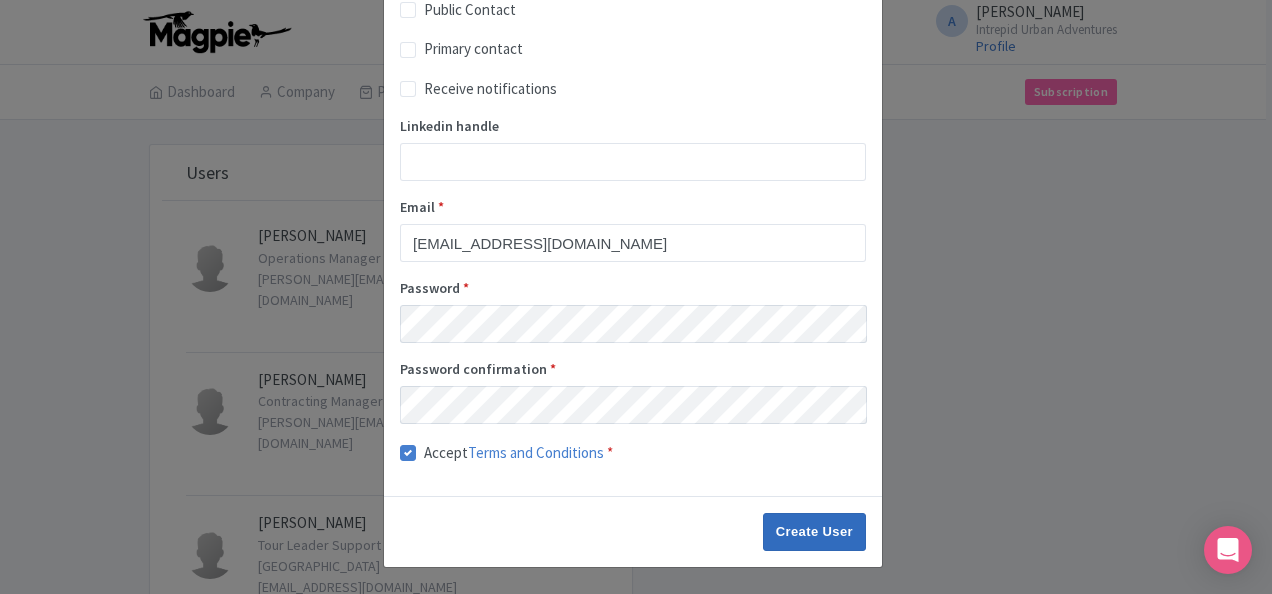 type on "Kunihiro" 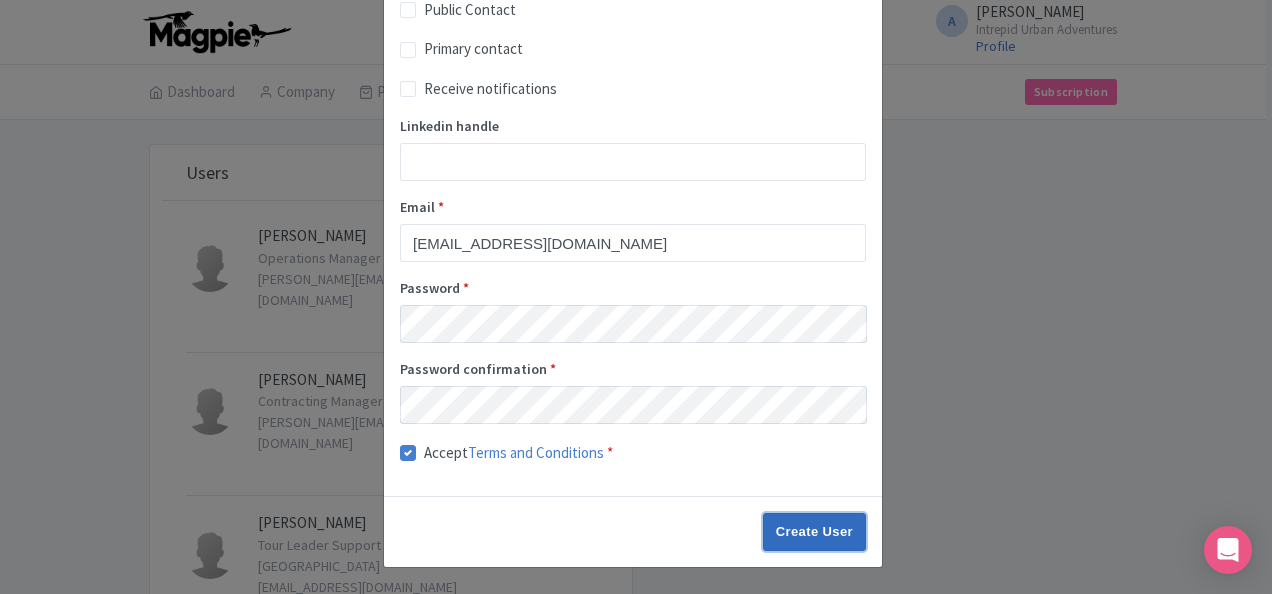 click on "Create User" at bounding box center (814, 532) 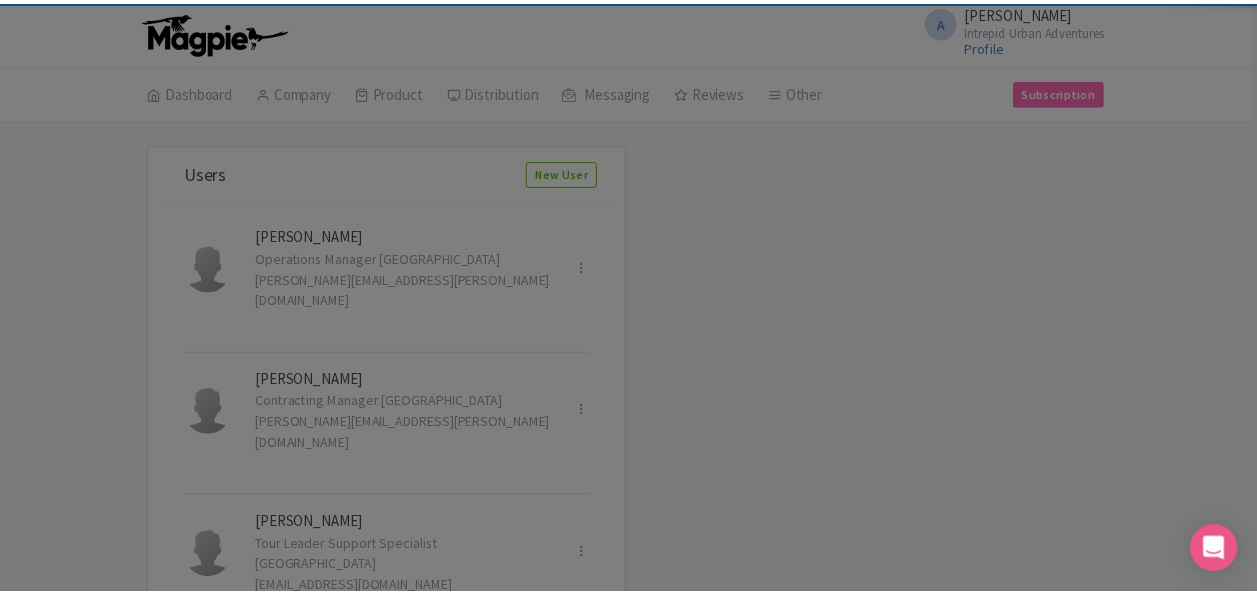 scroll, scrollTop: 9, scrollLeft: 0, axis: vertical 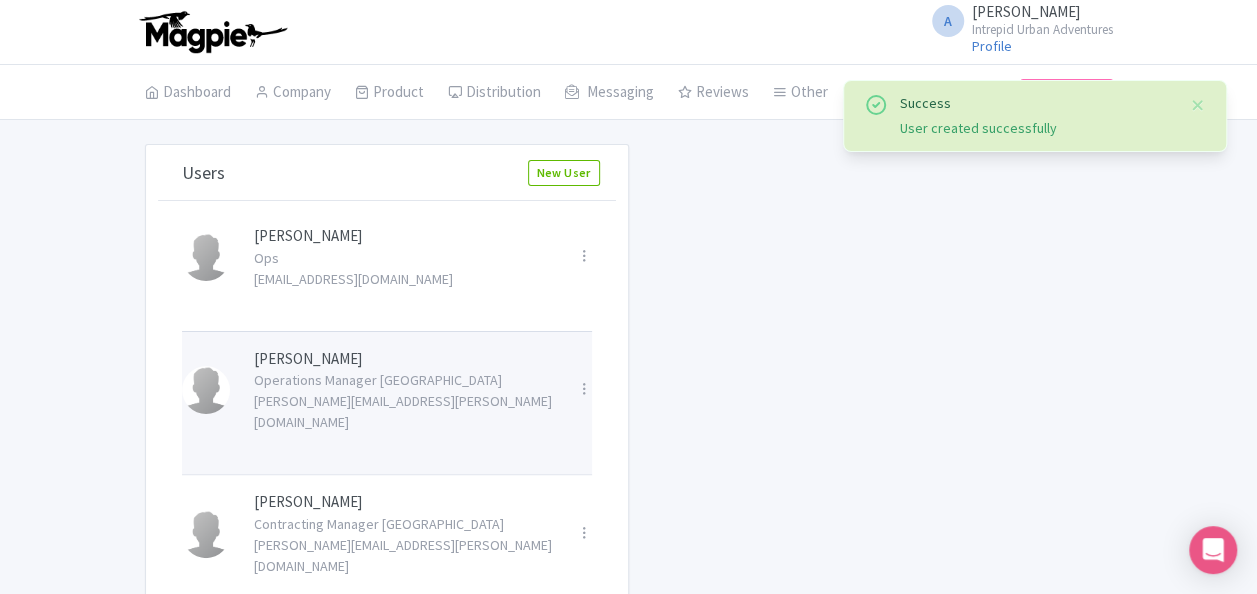 click on "Operations Manager [GEOGRAPHIC_DATA]" at bounding box center (403, 380) 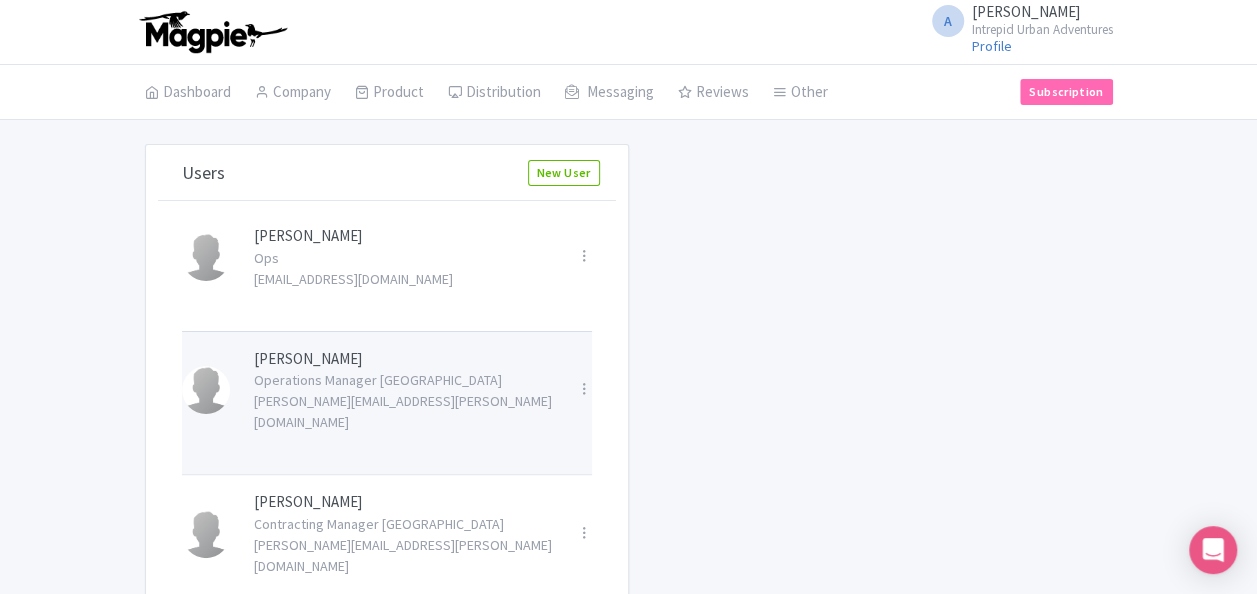 click on "Operations Manager [GEOGRAPHIC_DATA]" at bounding box center (403, 380) 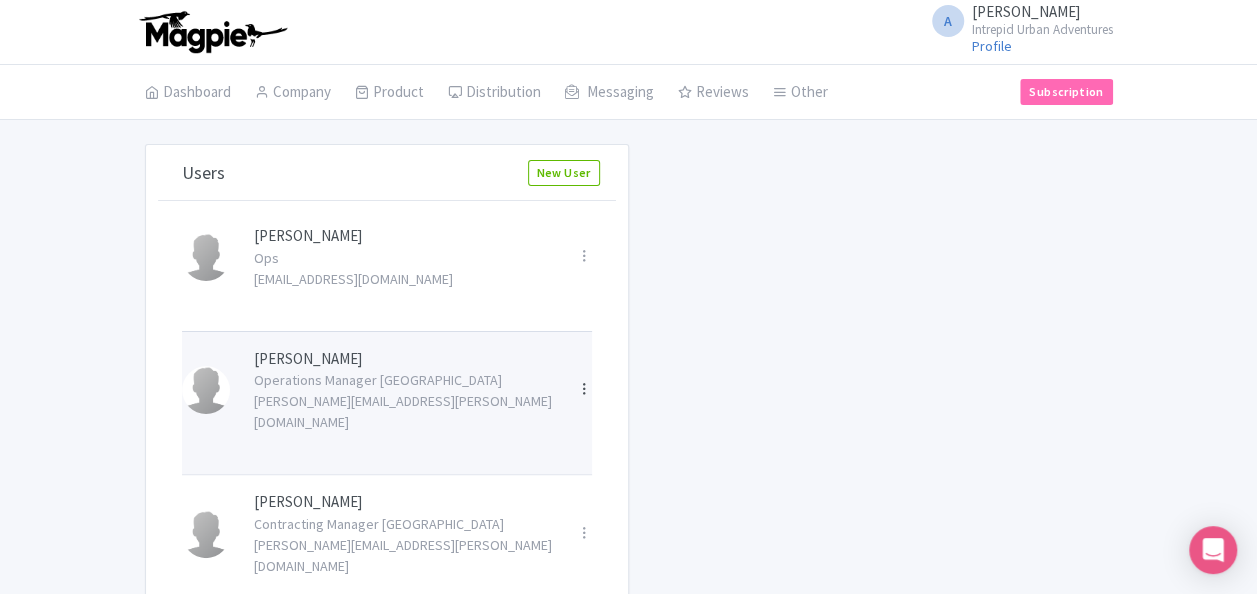 click at bounding box center [584, 388] 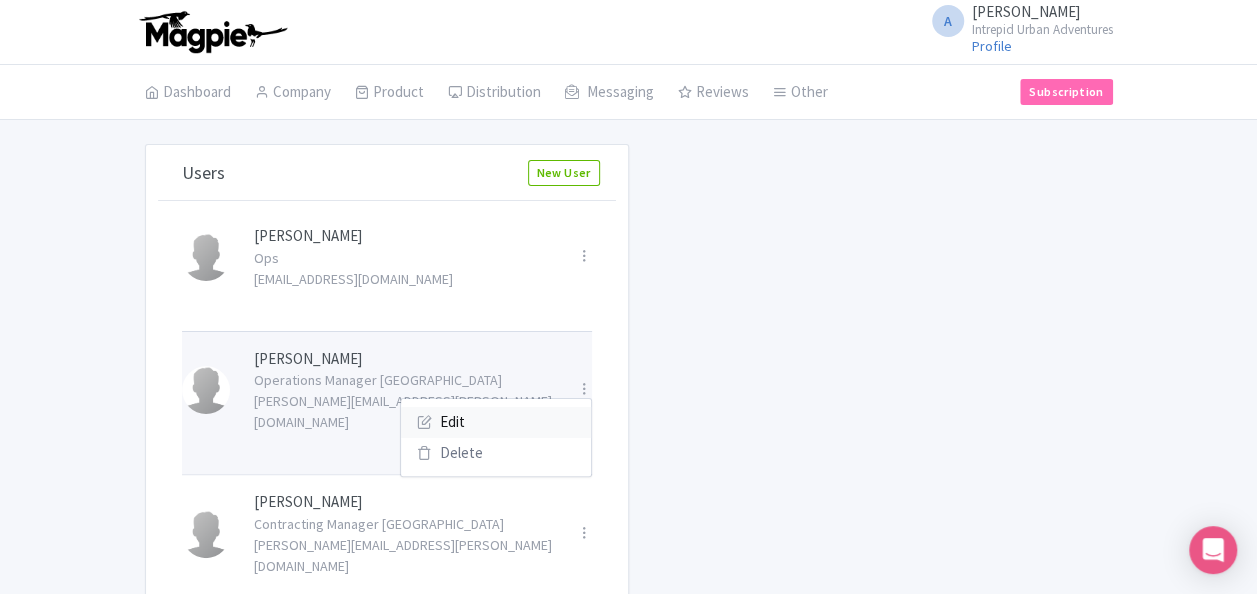 click on "Edit" at bounding box center (496, 422) 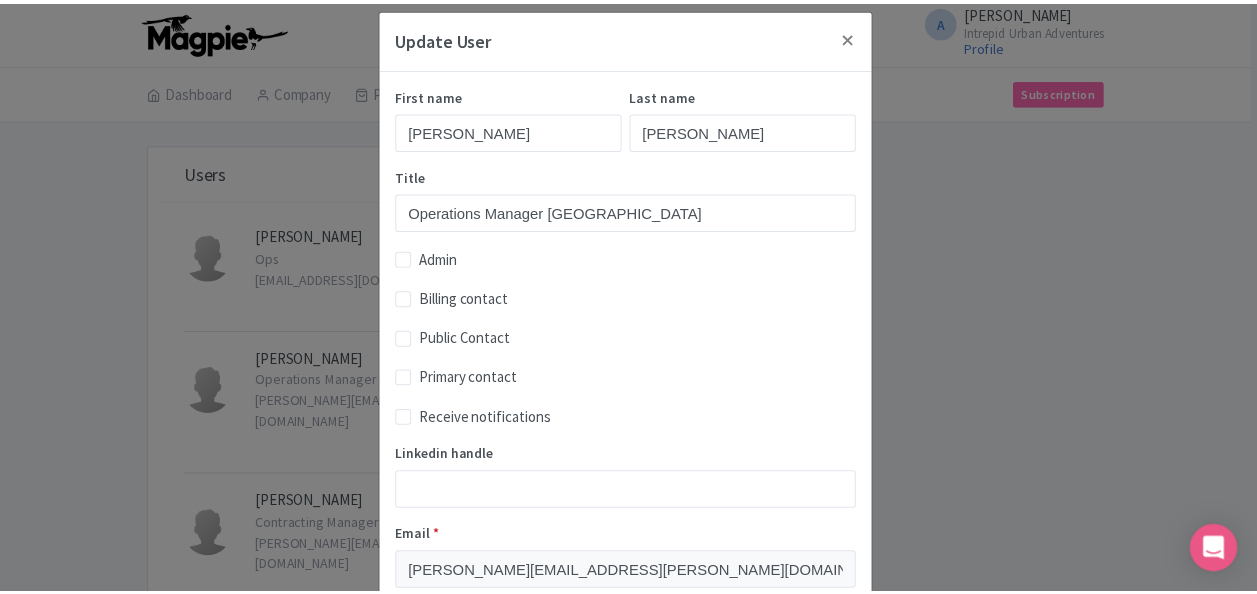 scroll, scrollTop: 0, scrollLeft: 0, axis: both 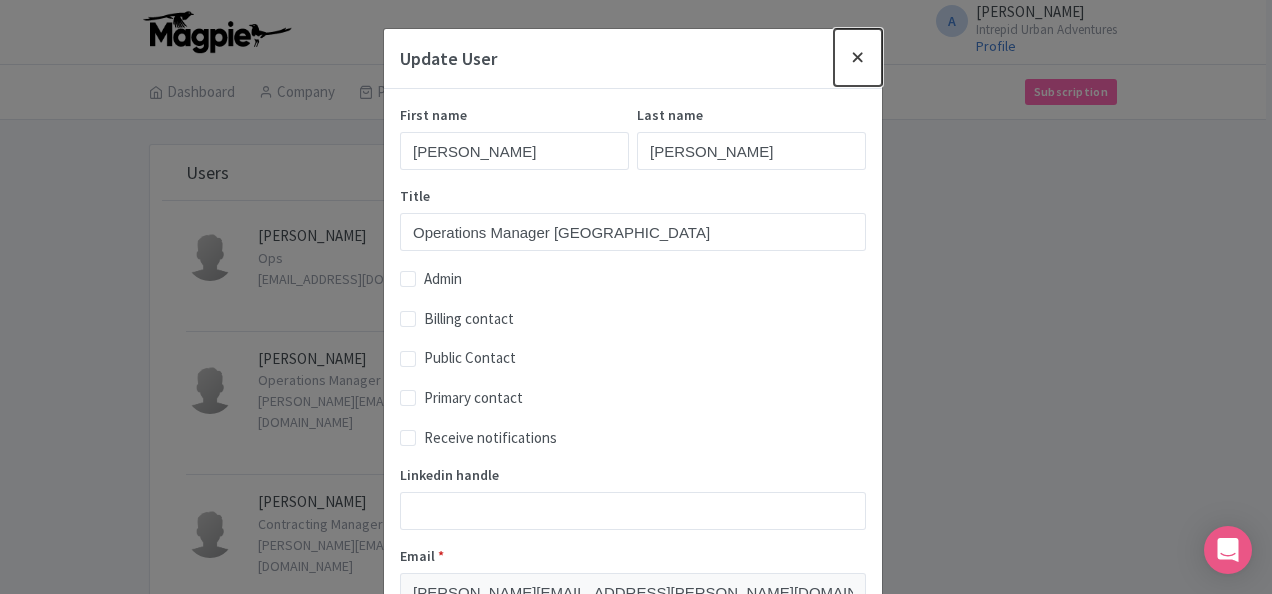 click at bounding box center [858, 57] 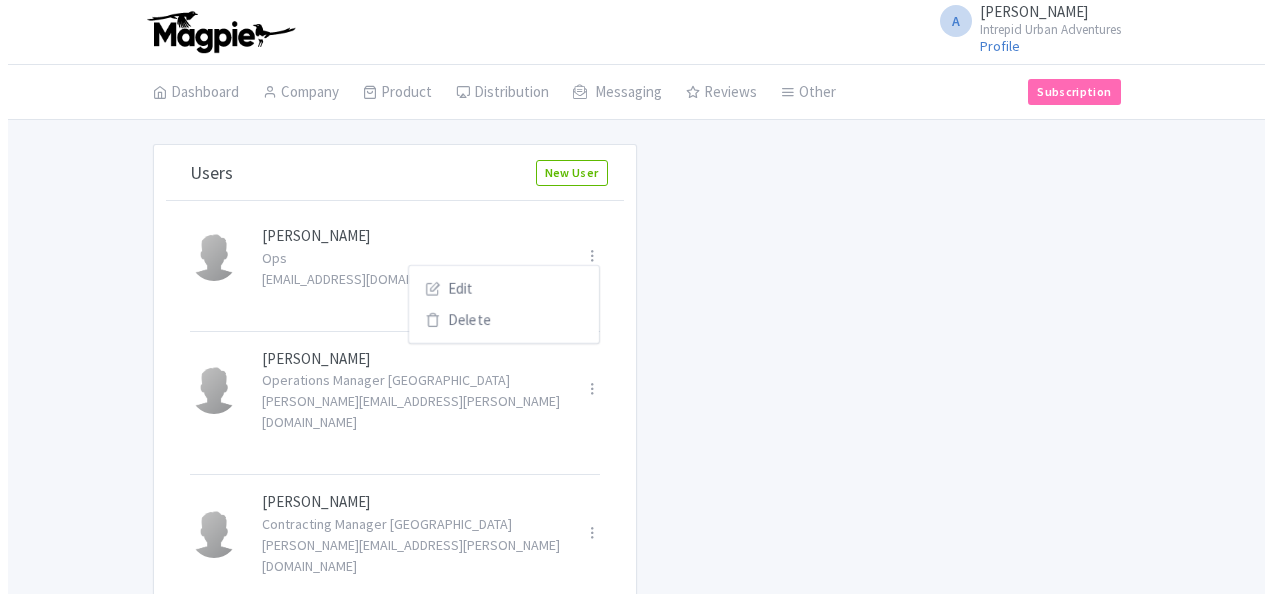 scroll, scrollTop: 0, scrollLeft: 0, axis: both 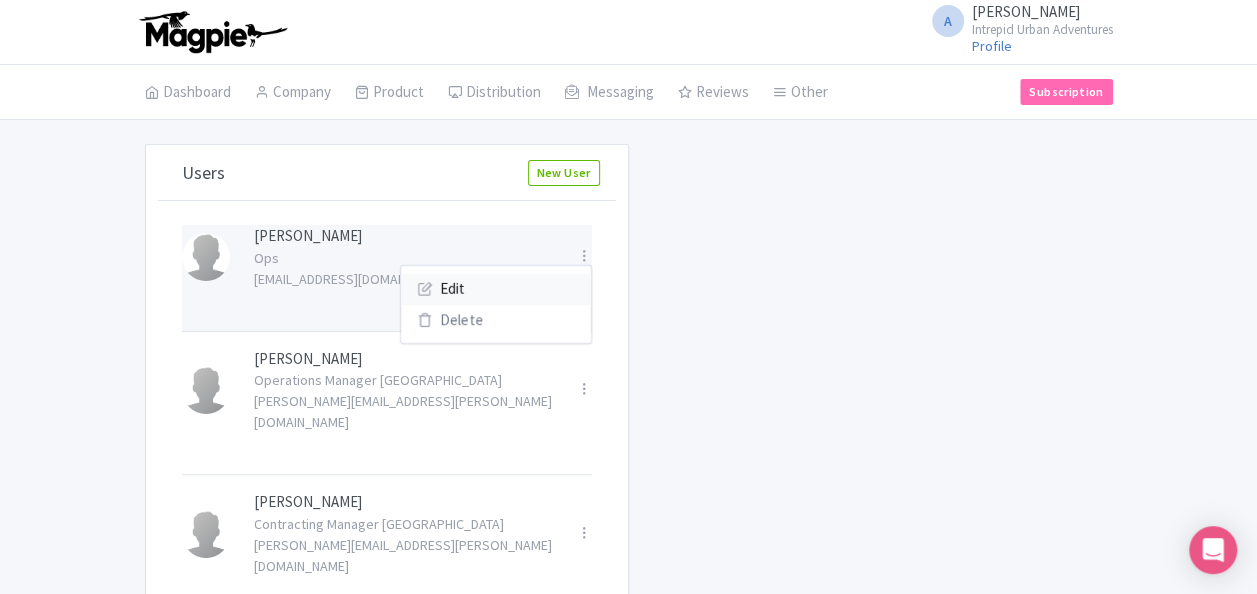 click on "Edit" at bounding box center [496, 289] 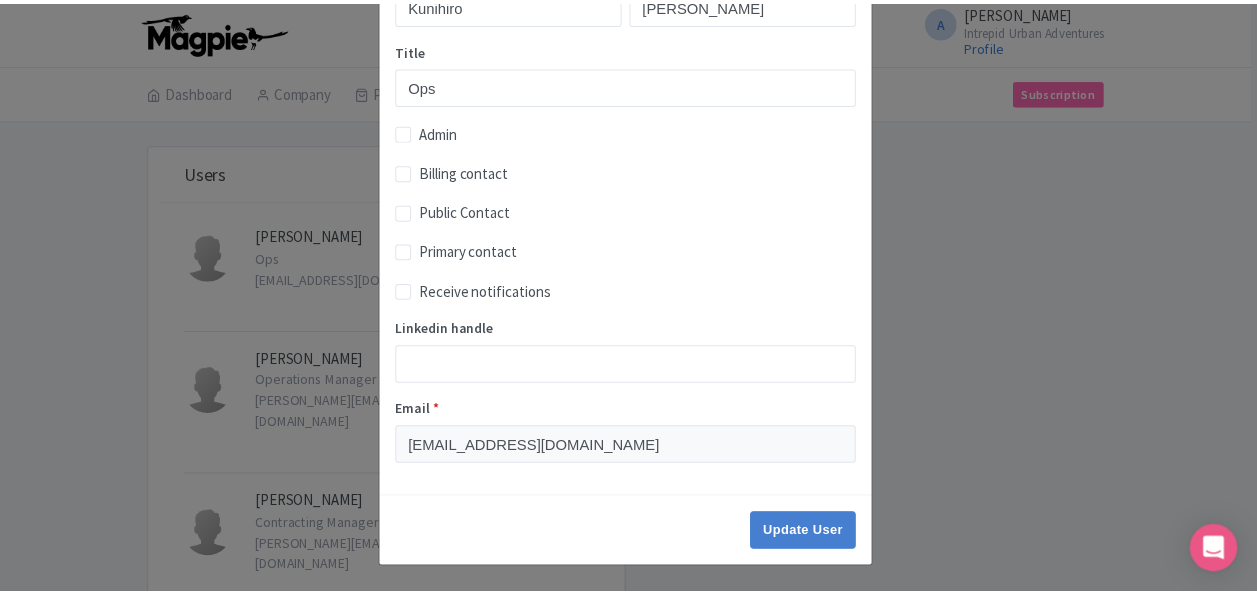 scroll, scrollTop: 0, scrollLeft: 0, axis: both 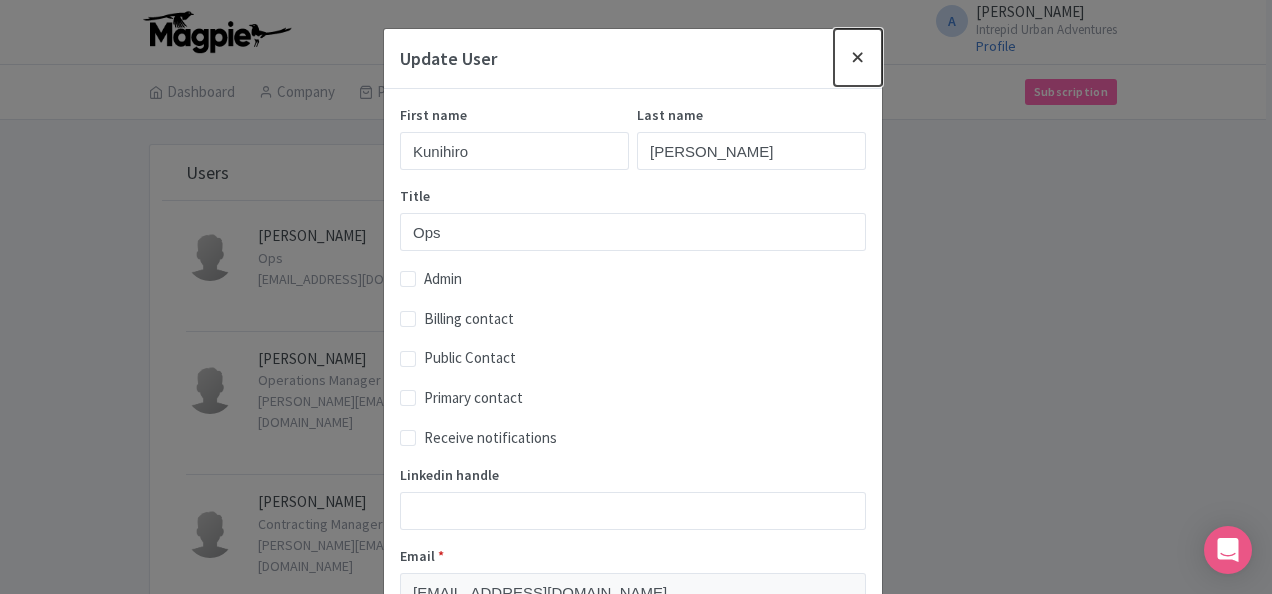 click at bounding box center (858, 57) 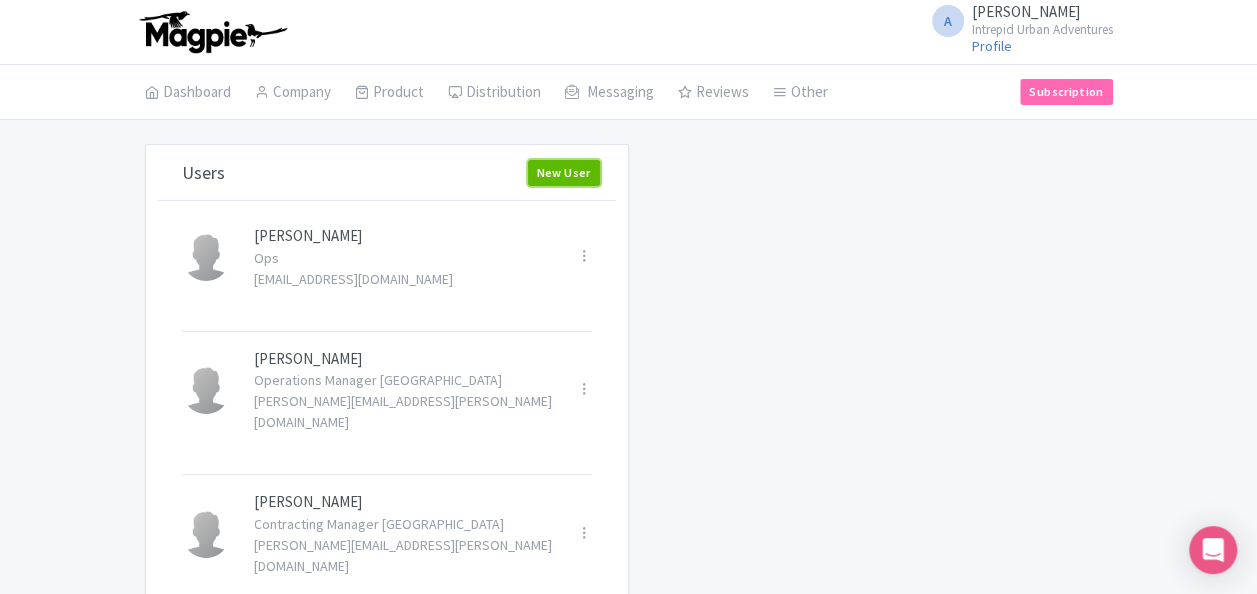 click on "New User" at bounding box center (564, 173) 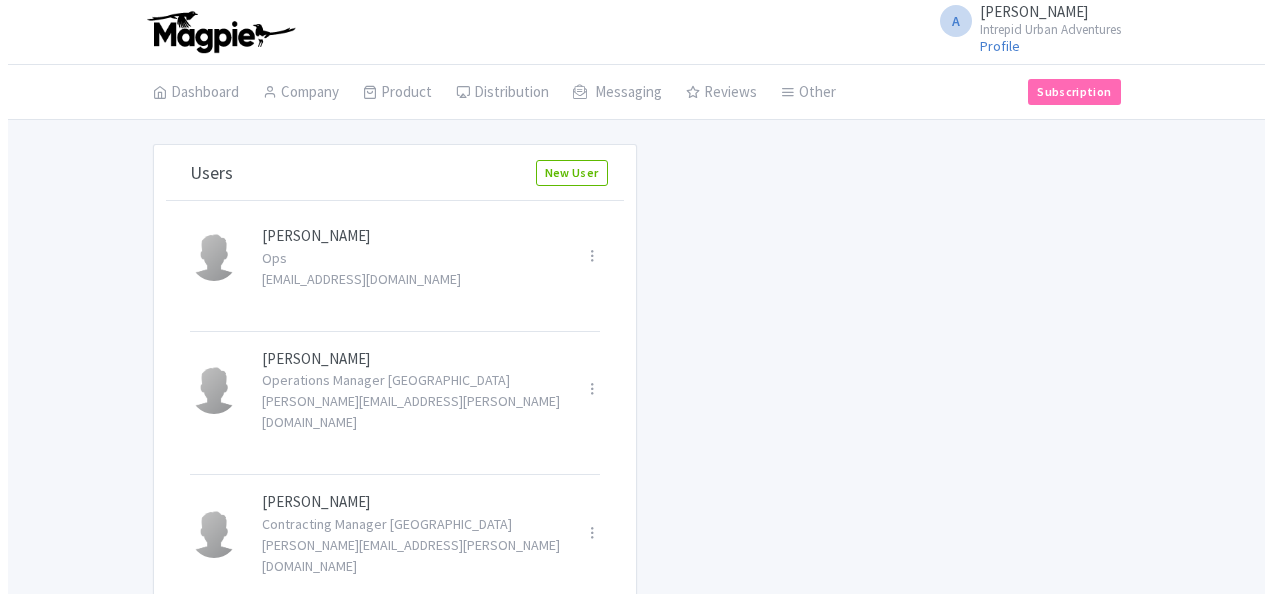scroll, scrollTop: 0, scrollLeft: 0, axis: both 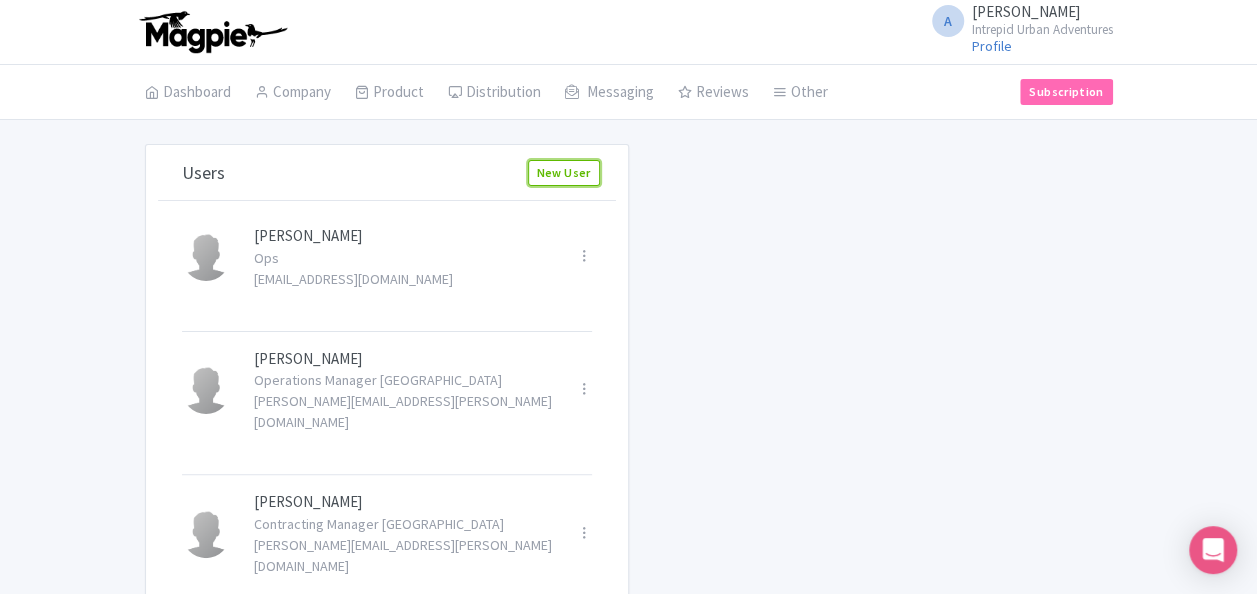 drag, startPoint x: 0, startPoint y: 0, endPoint x: 556, endPoint y: 168, distance: 580.827 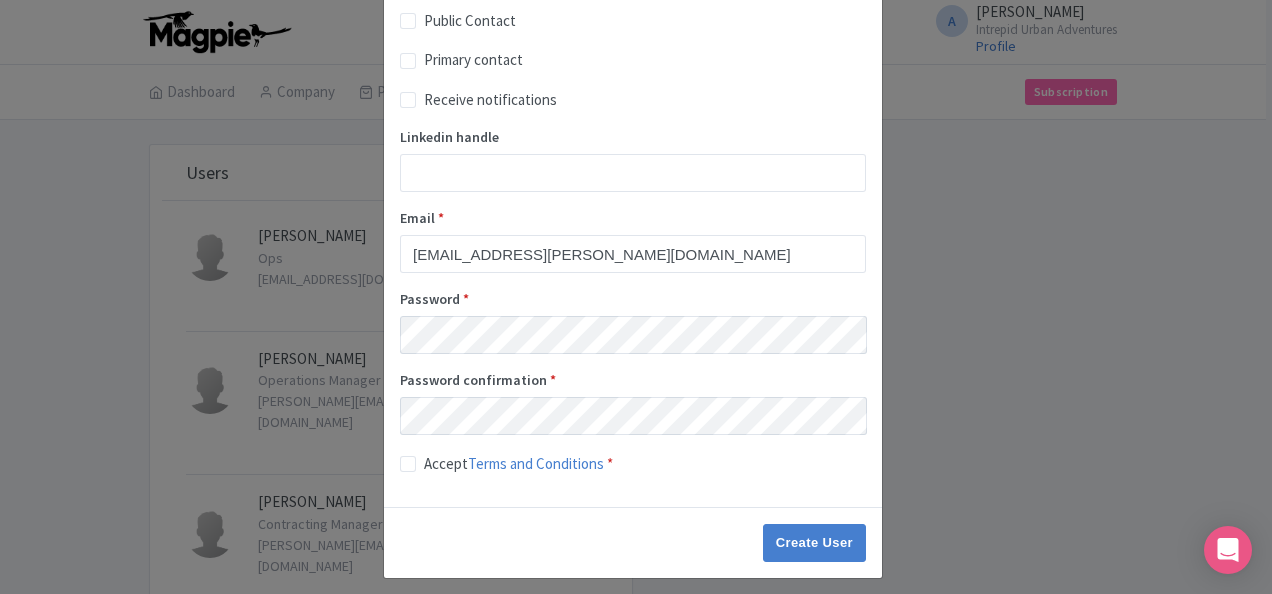 scroll, scrollTop: 300, scrollLeft: 0, axis: vertical 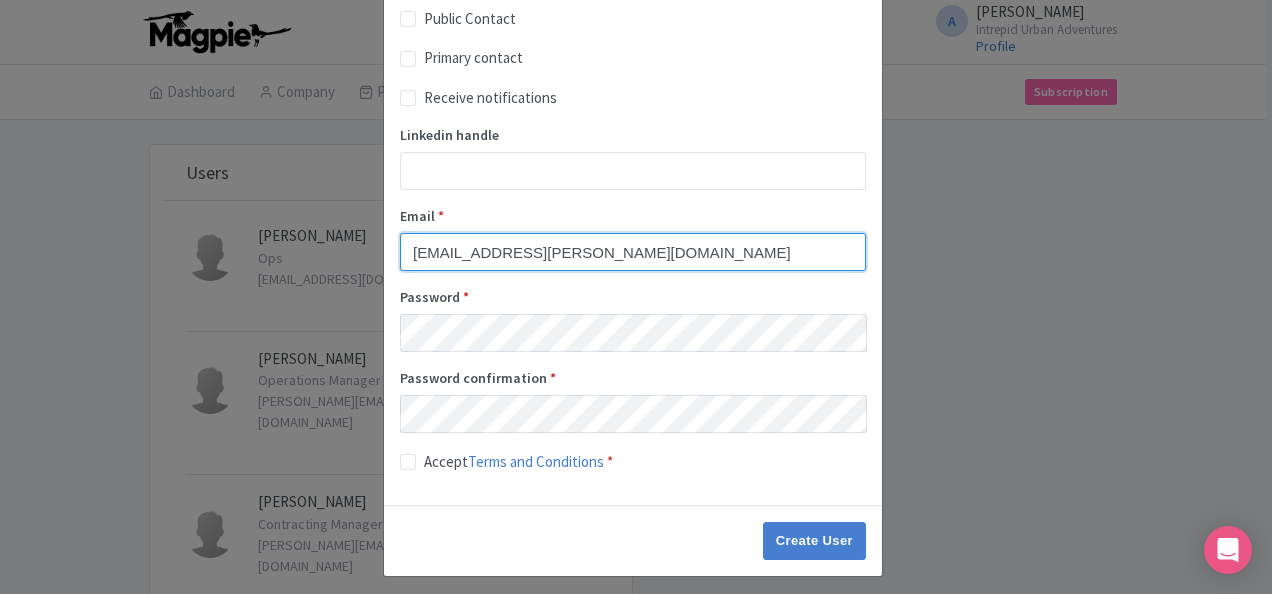 click on "[EMAIL_ADDRESS][PERSON_NAME][DOMAIN_NAME]" at bounding box center [633, 252] 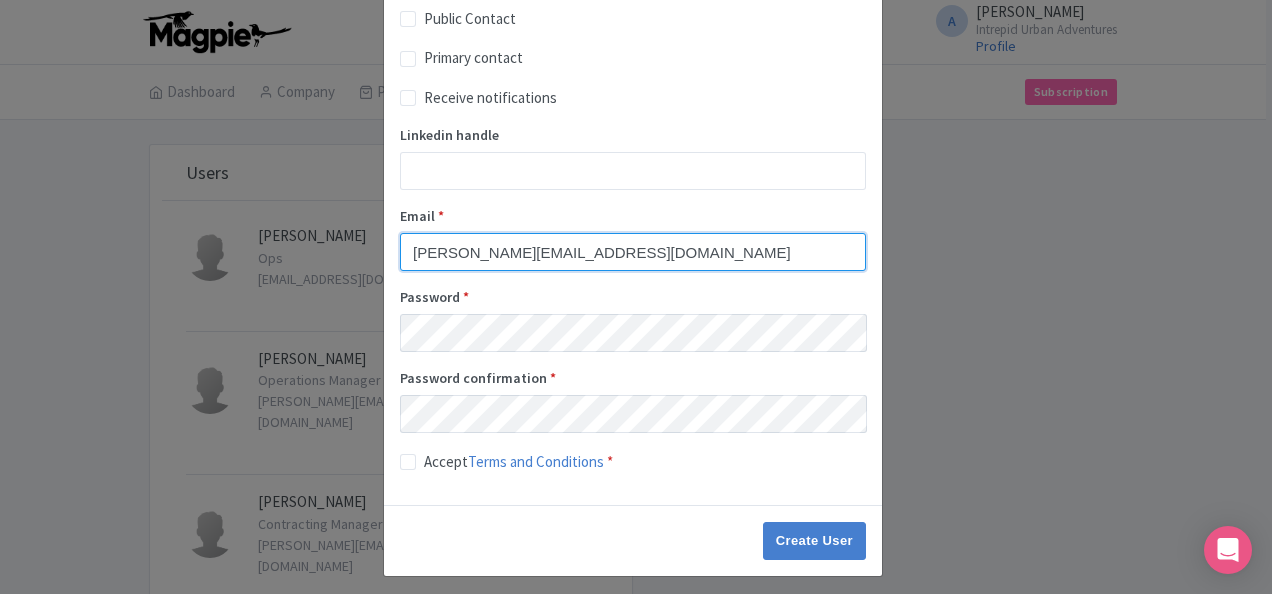 type on "[PERSON_NAME][EMAIL_ADDRESS][DOMAIN_NAME]" 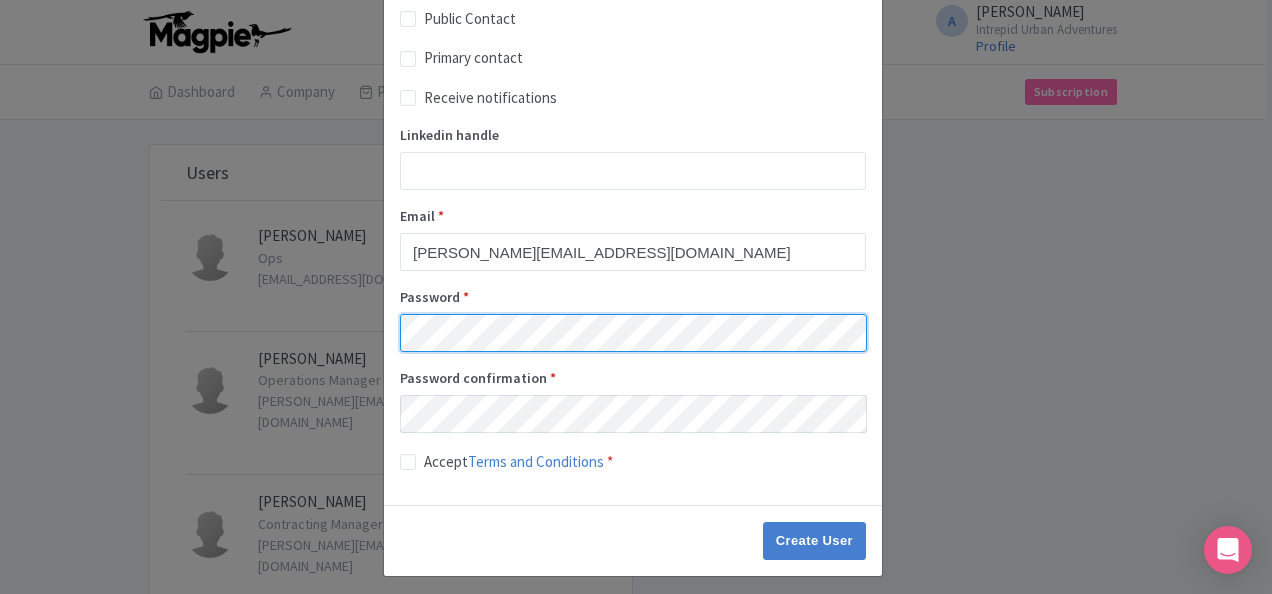 click on "Create New User
First name
Last name
Title
Billing Contact
Public Contact
Primary contact
Receive notifications
Linkedin handle
Email   * Ayuchi.Kadonaga@intrepidtravel.com
Password   *
Password confirmation   *
Accept  Terms and Conditions   *
Create User" at bounding box center (636, 297) 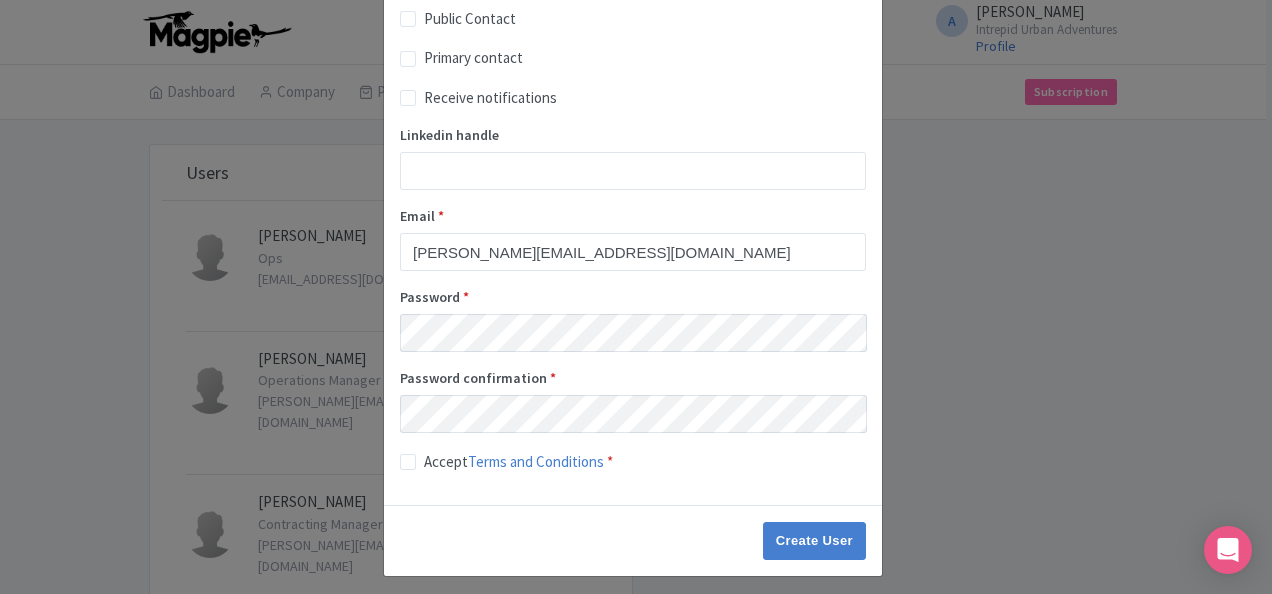 click on "Accept  Terms and Conditions   *" at bounding box center [518, 462] 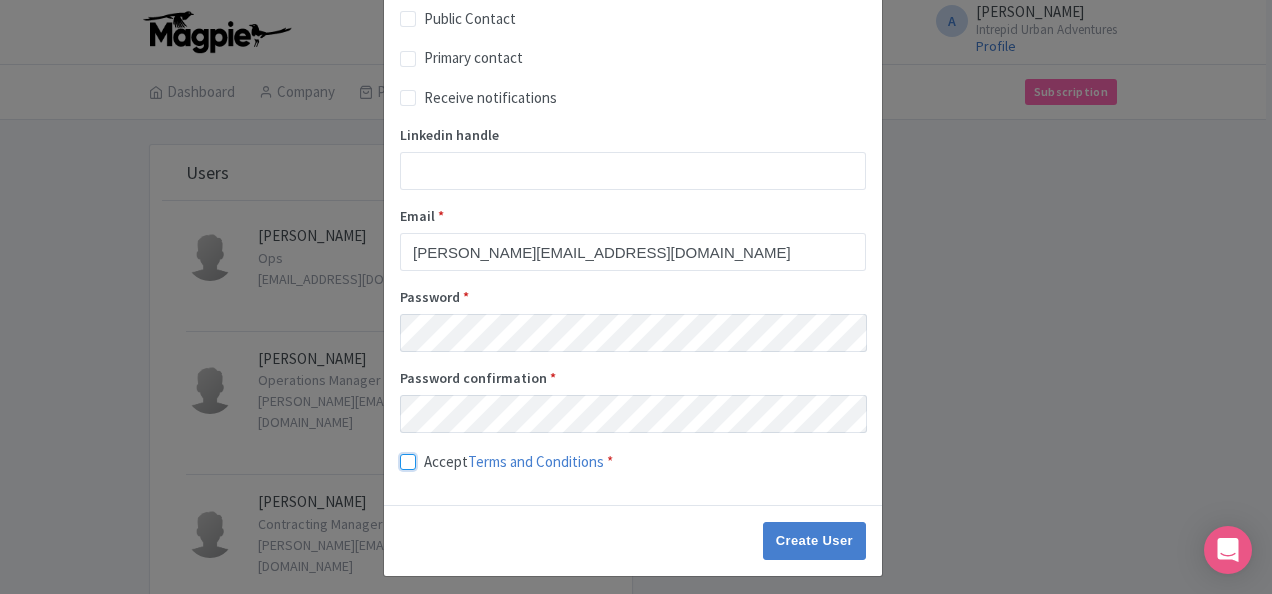 click on "Accept  Terms and Conditions   *" at bounding box center [430, 455] 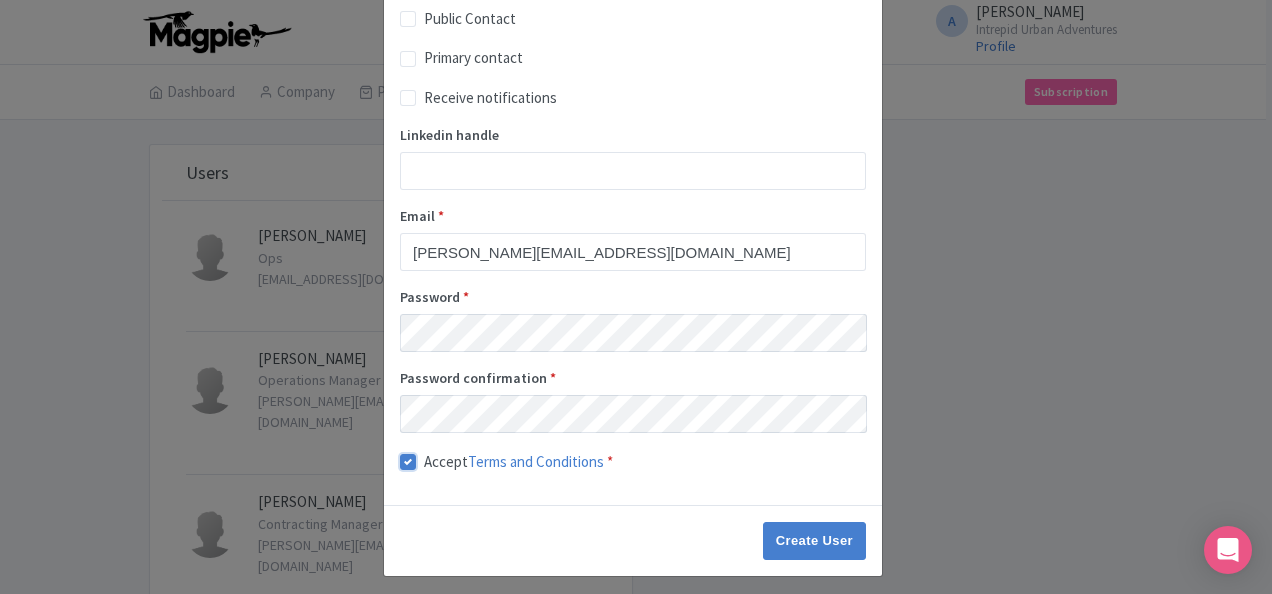 scroll, scrollTop: 0, scrollLeft: 0, axis: both 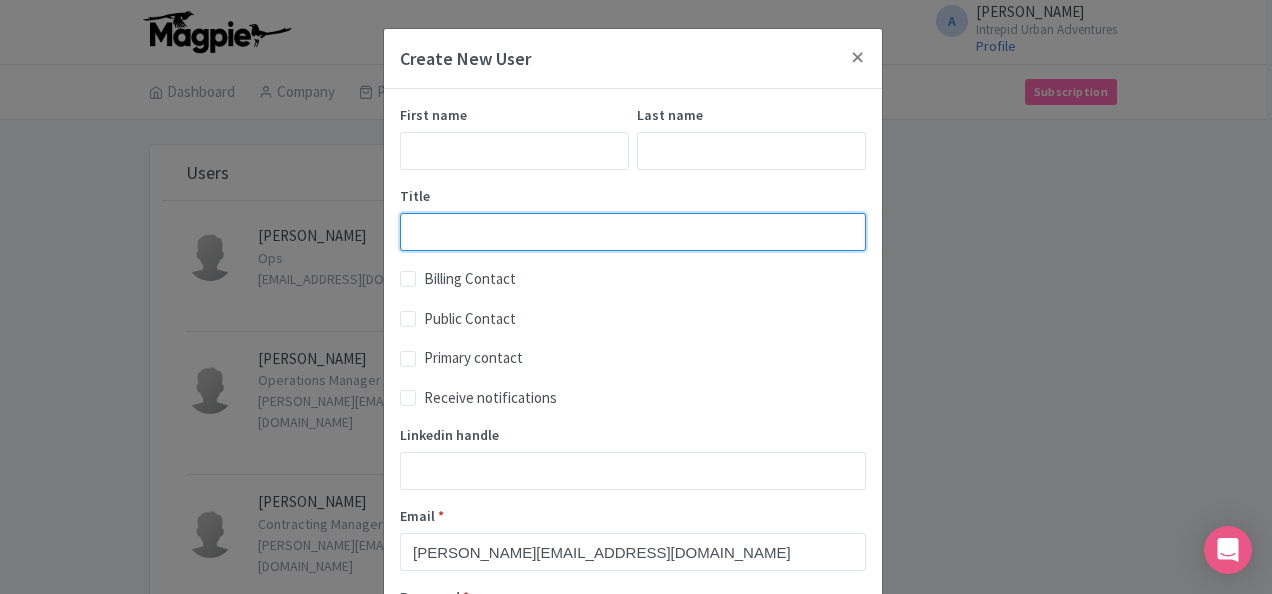 click on "Title" at bounding box center (633, 232) 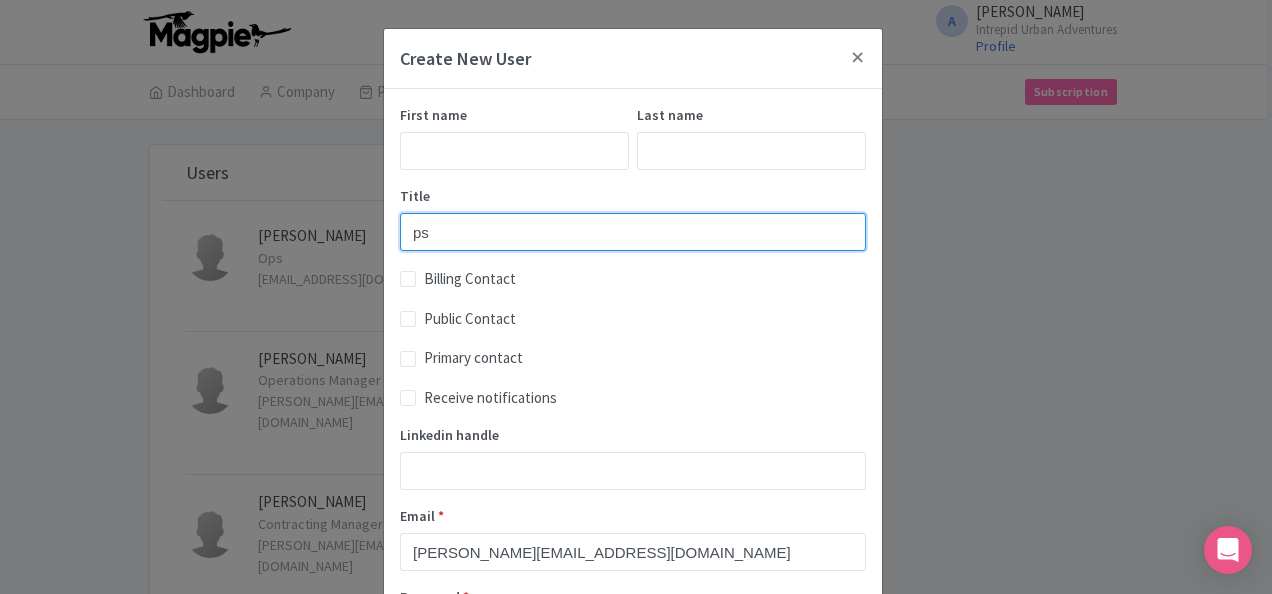 type on "p" 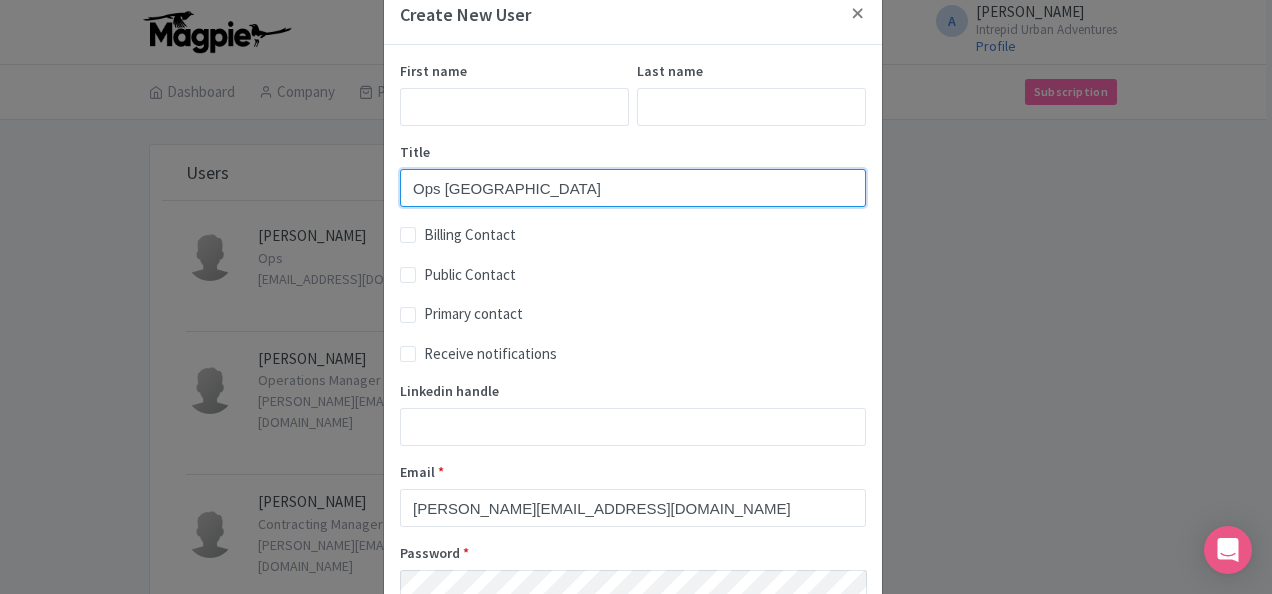 scroll, scrollTop: 0, scrollLeft: 0, axis: both 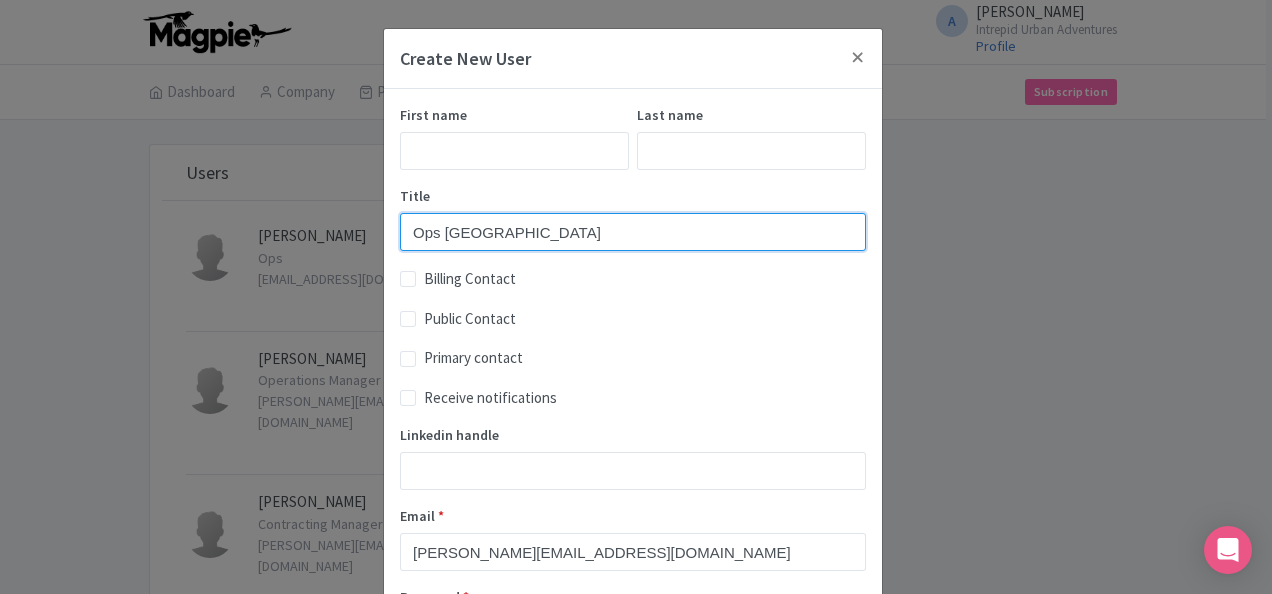 type on "Ops [GEOGRAPHIC_DATA]" 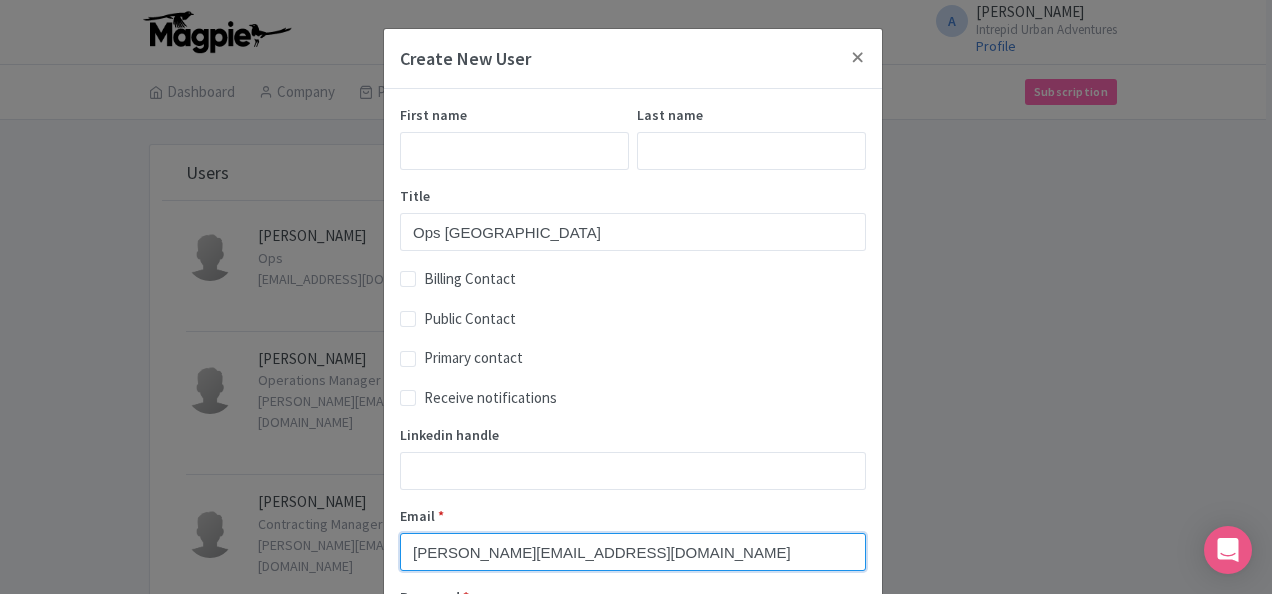drag, startPoint x: 524, startPoint y: 553, endPoint x: 452, endPoint y: 456, distance: 120.80149 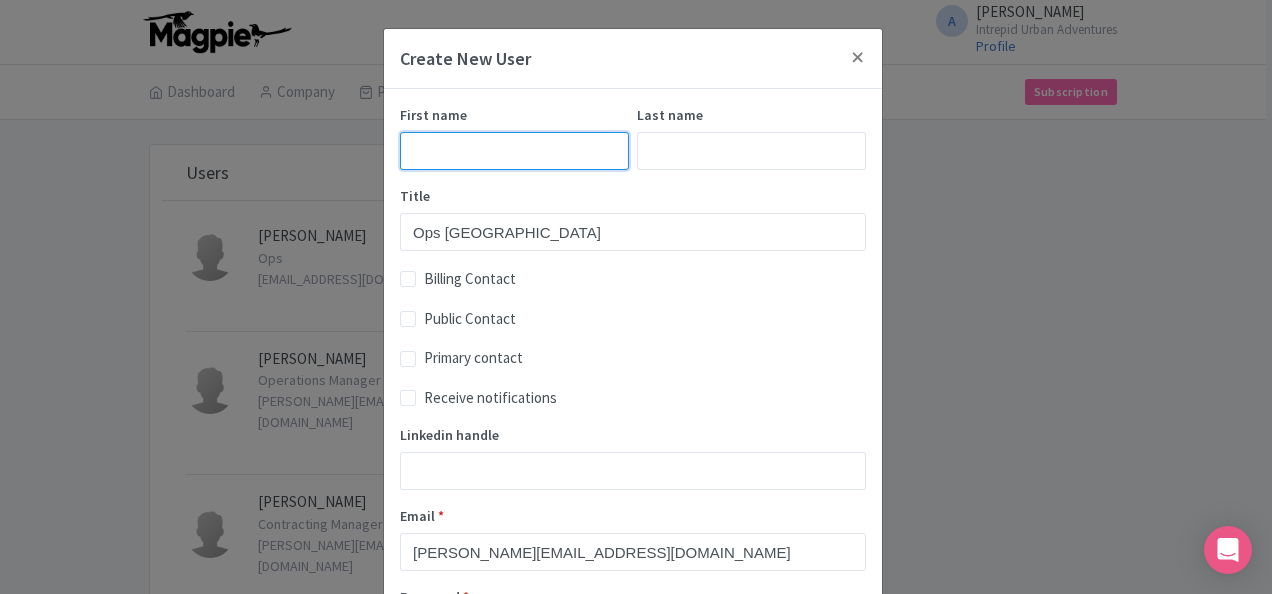 click on "First name" at bounding box center [514, 151] 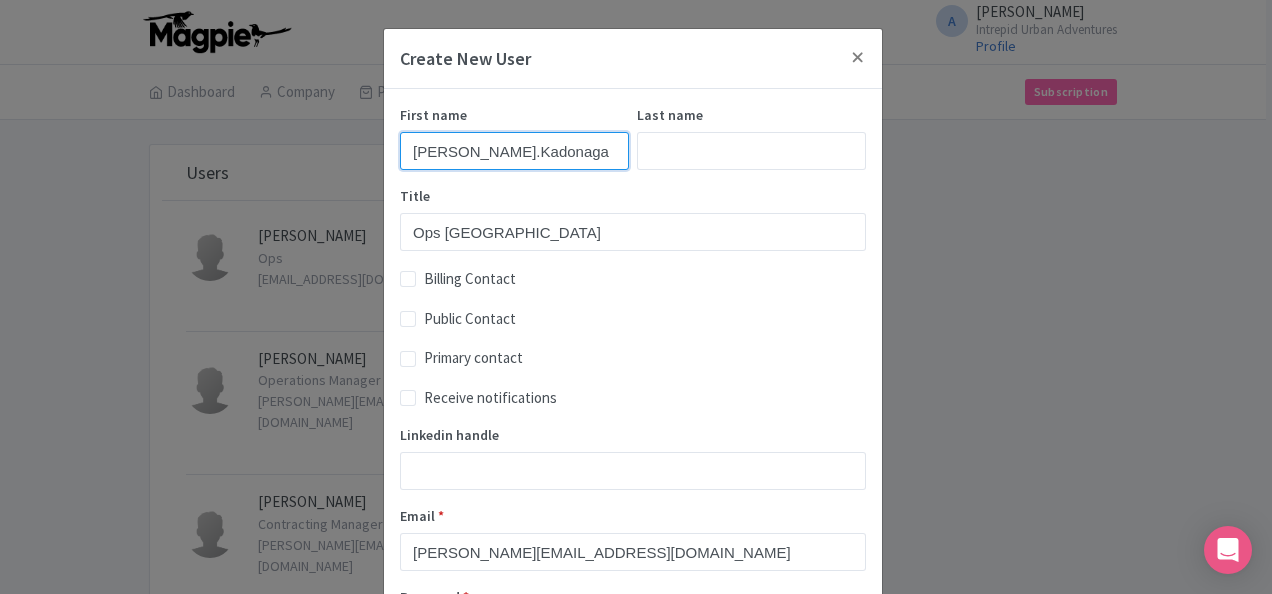 click on "Ayuchi.Kadonaga" at bounding box center (514, 151) 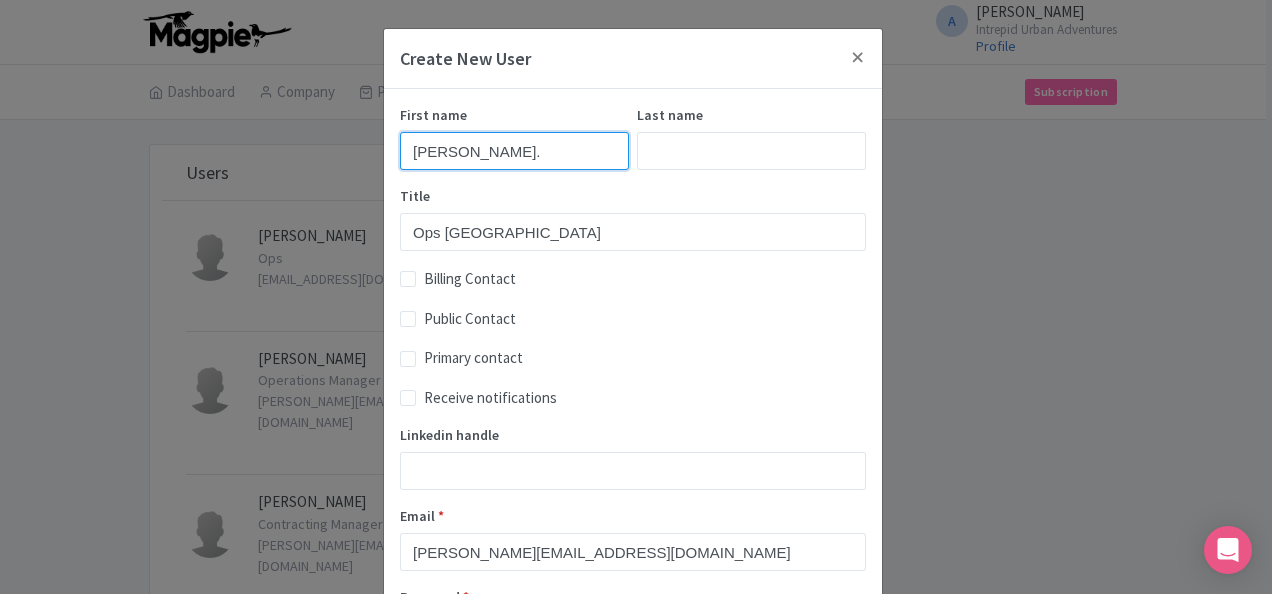 type on "Ayuchi." 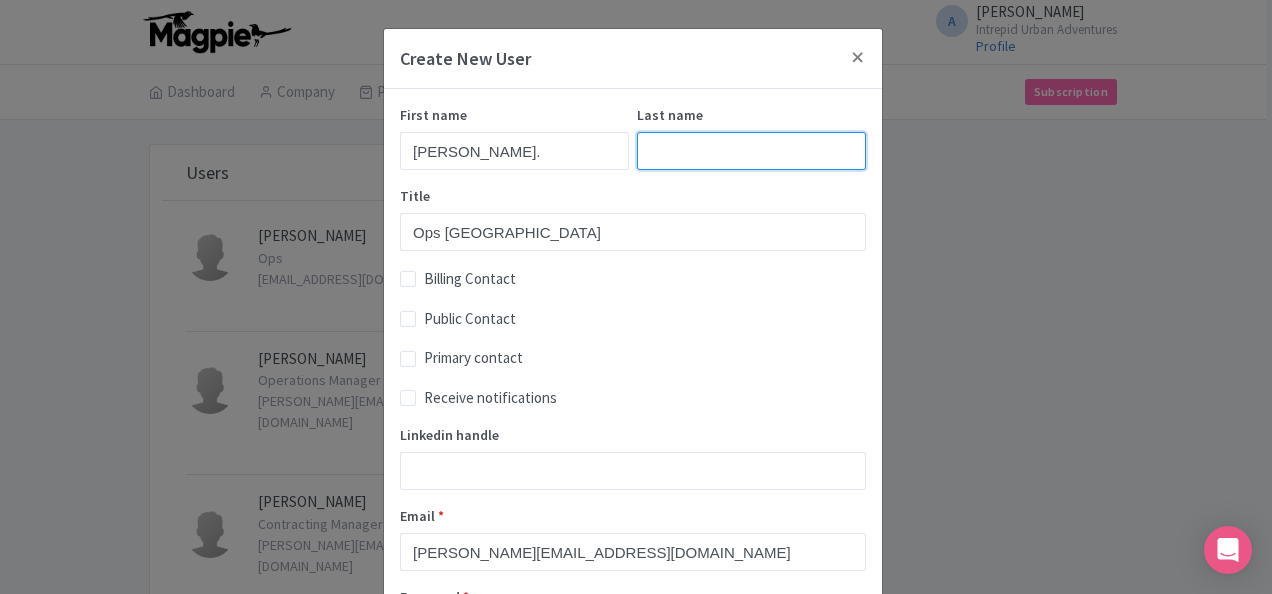 click on "Last name" at bounding box center [751, 151] 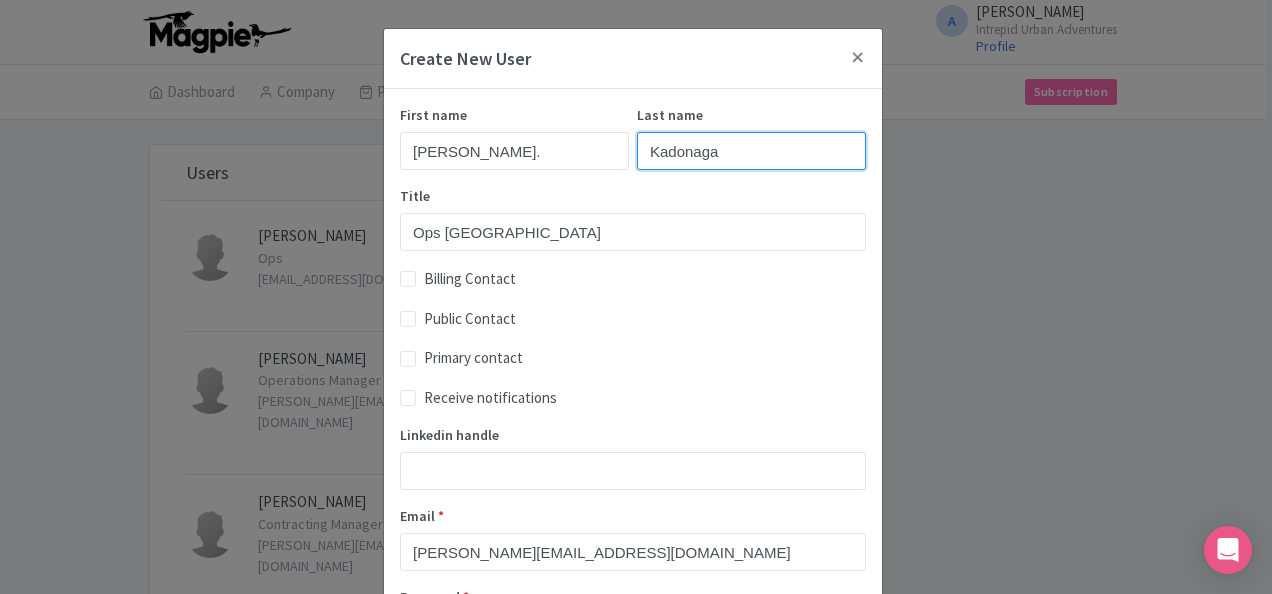 type on "Kadonaga" 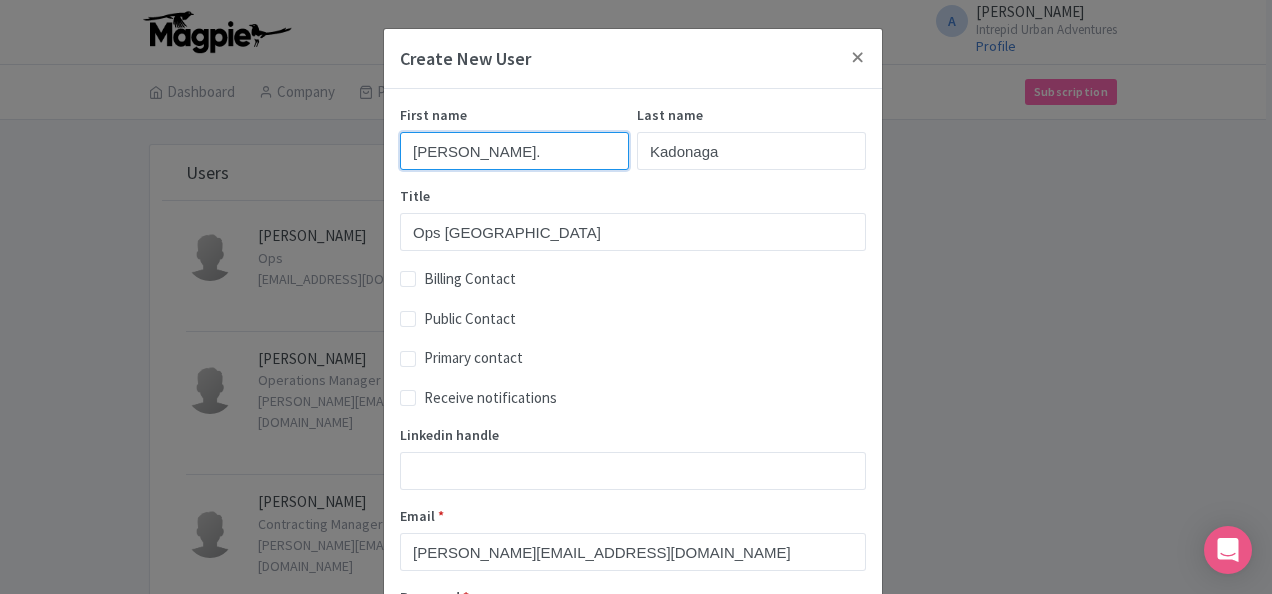 click on "Ayuchi." at bounding box center (514, 151) 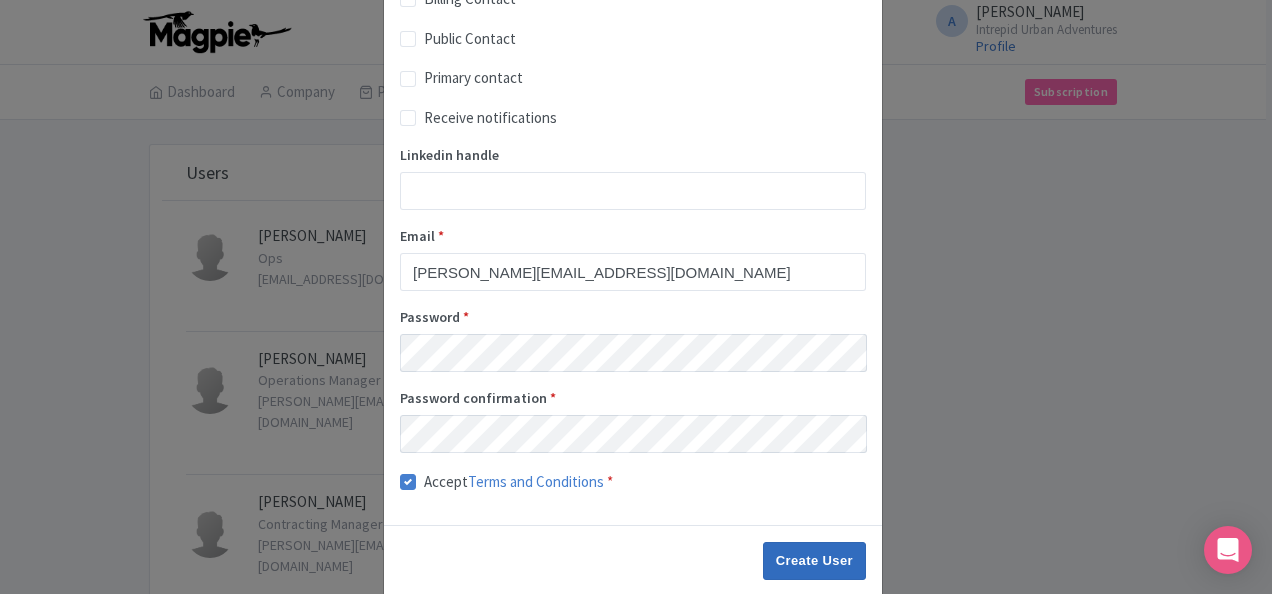 scroll, scrollTop: 309, scrollLeft: 0, axis: vertical 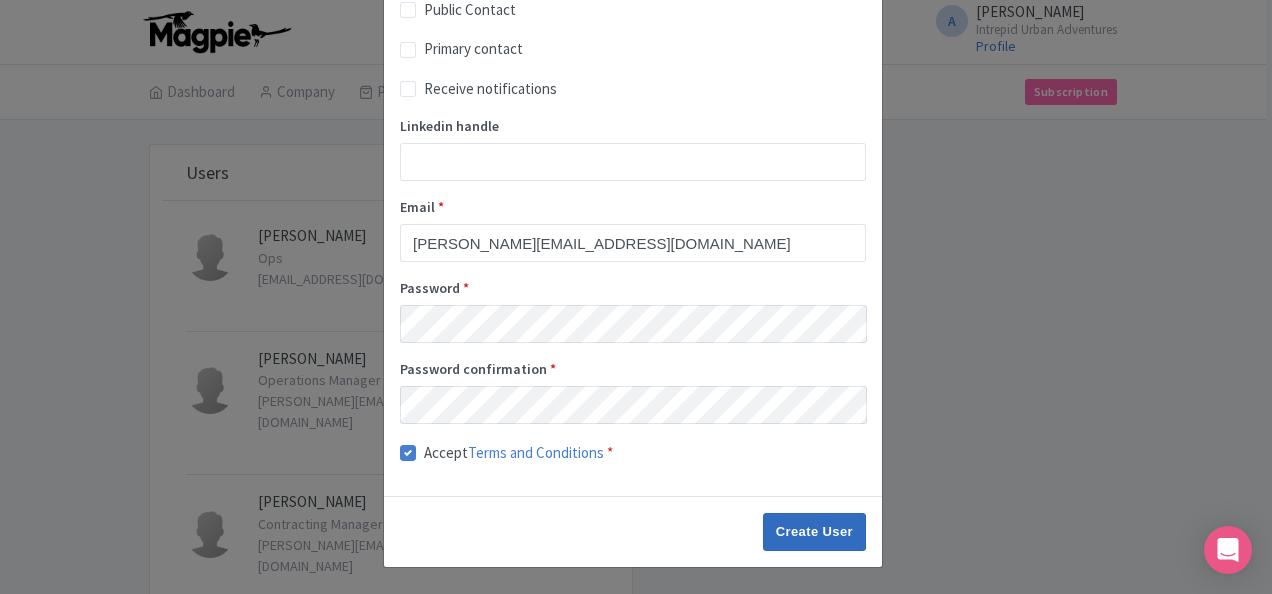 type on "Ayuchi" 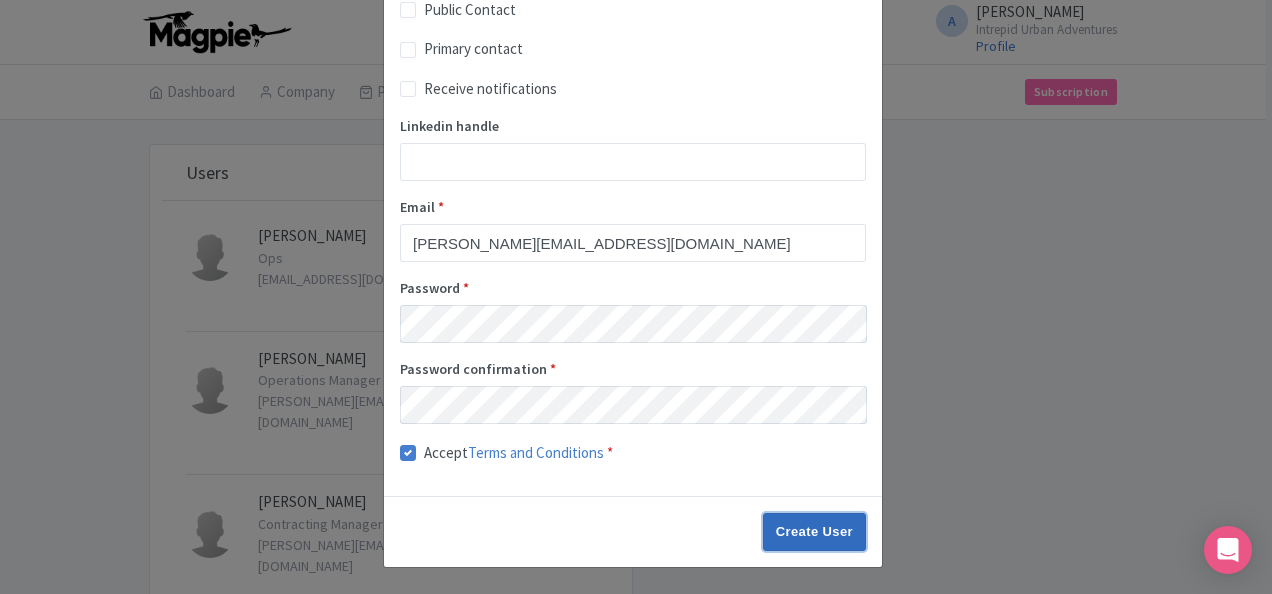 click on "Create User" at bounding box center [814, 532] 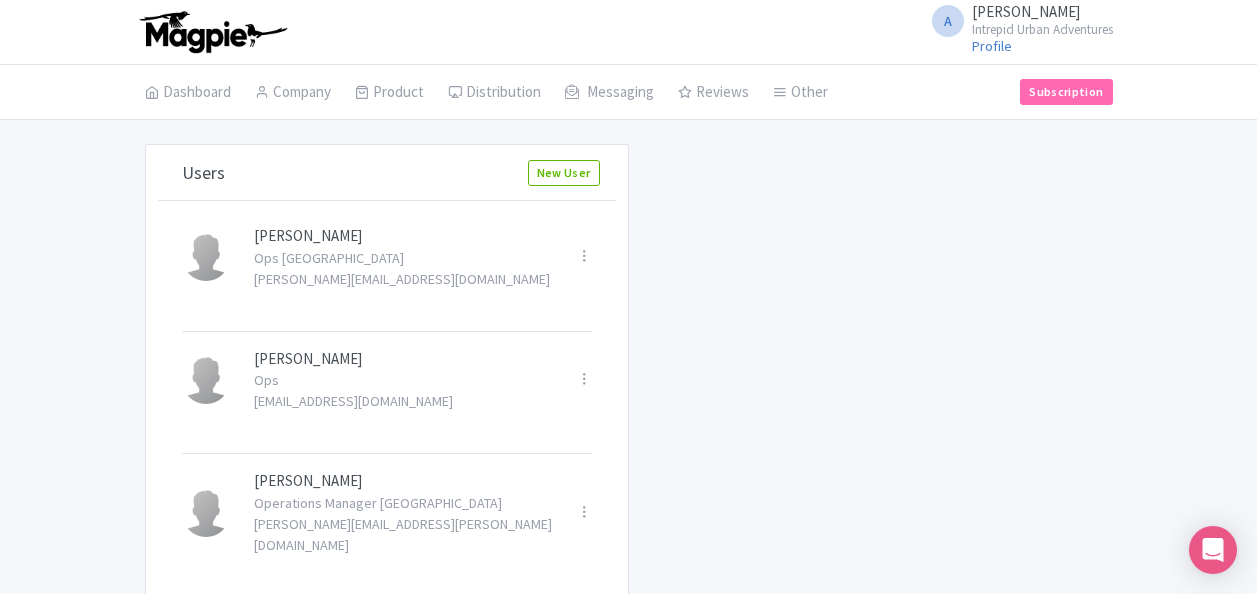 scroll, scrollTop: 0, scrollLeft: 0, axis: both 